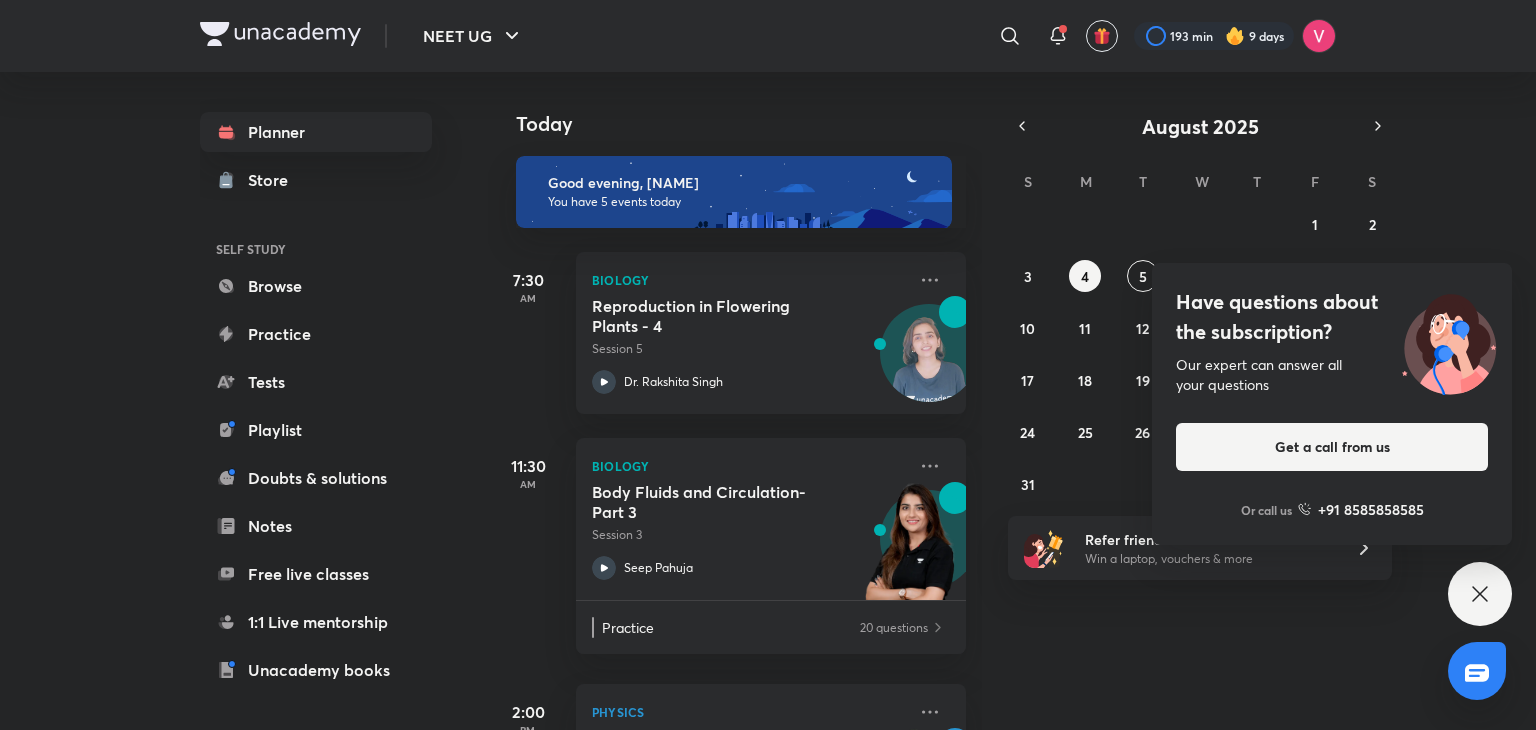 scroll, scrollTop: 0, scrollLeft: 0, axis: both 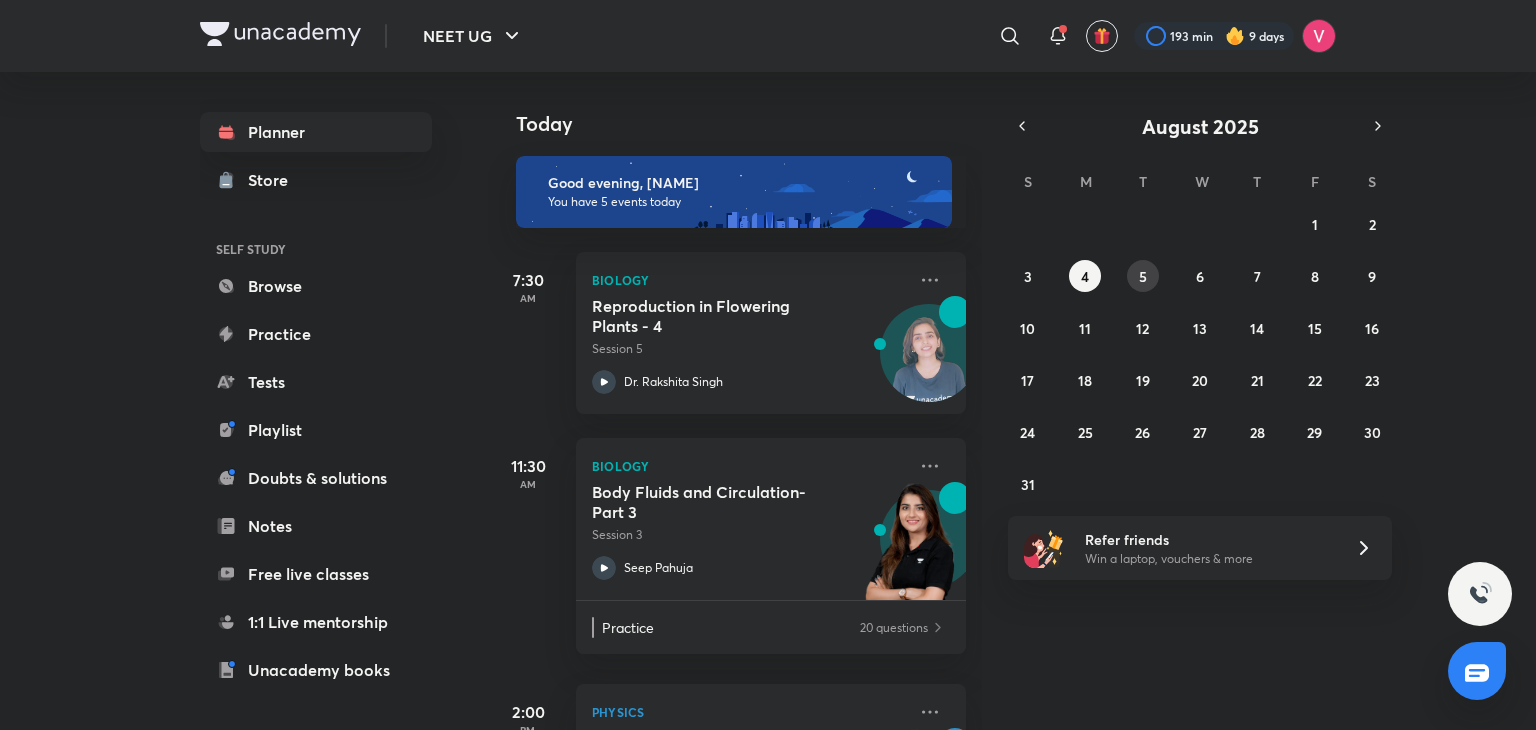 click on "5" at bounding box center [1143, 276] 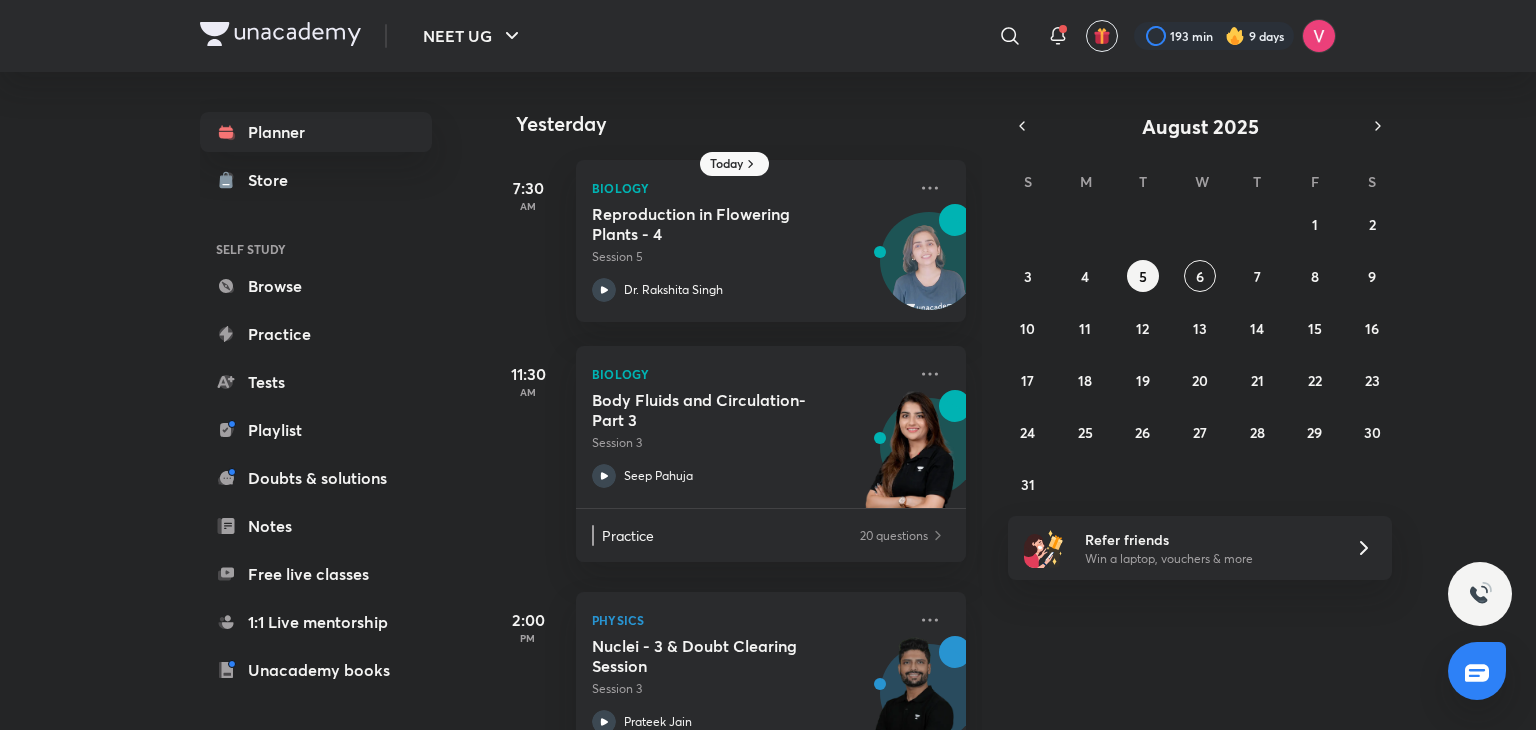 click on "27 28 29 30 31 1 2 3 4 5 6 7 8 9 10 11 12 13 14 15 16 17 18 19 20 21 22 23 24 25 26 27 28 29 30 31 1 2 3 4 5 6" at bounding box center (1200, 354) 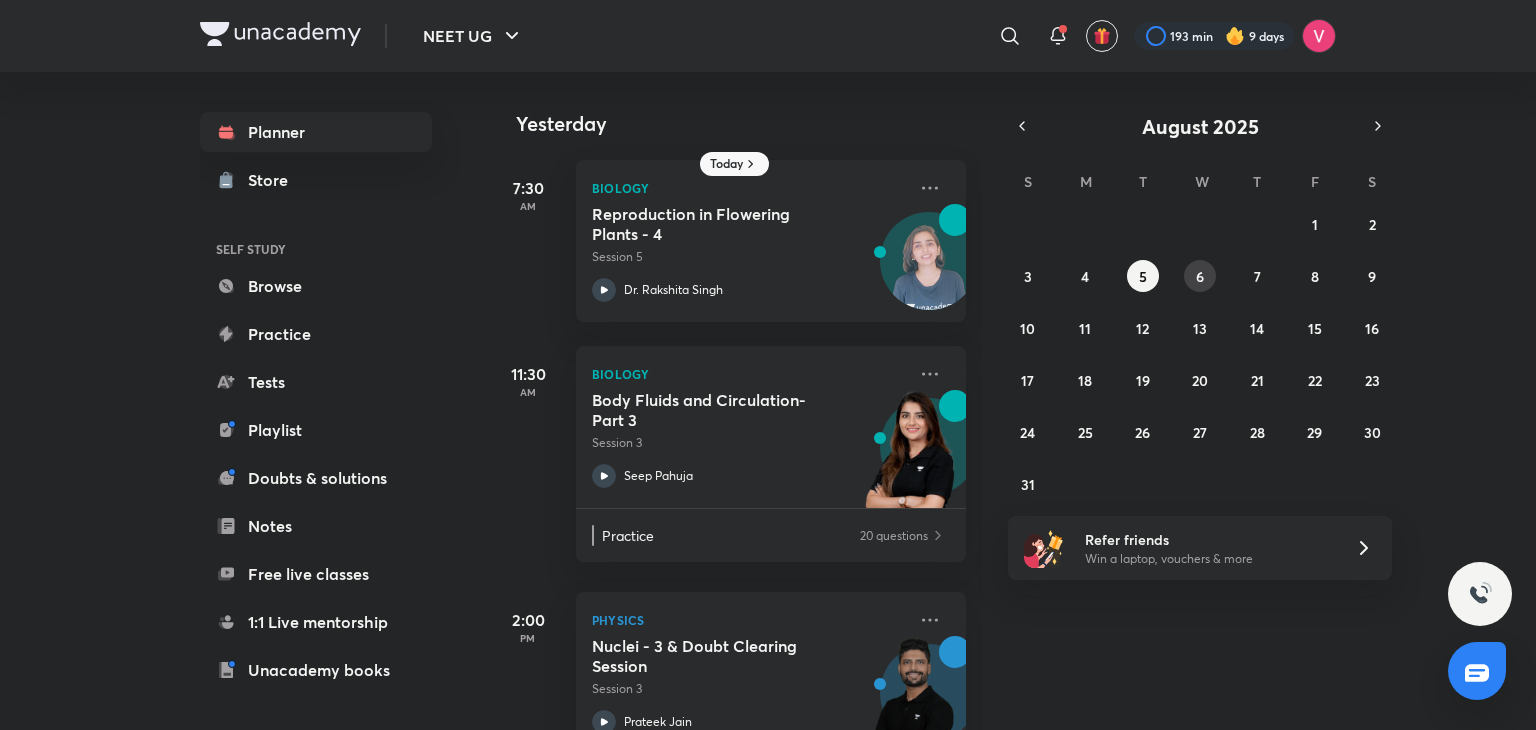 click on "6" at bounding box center [1200, 276] 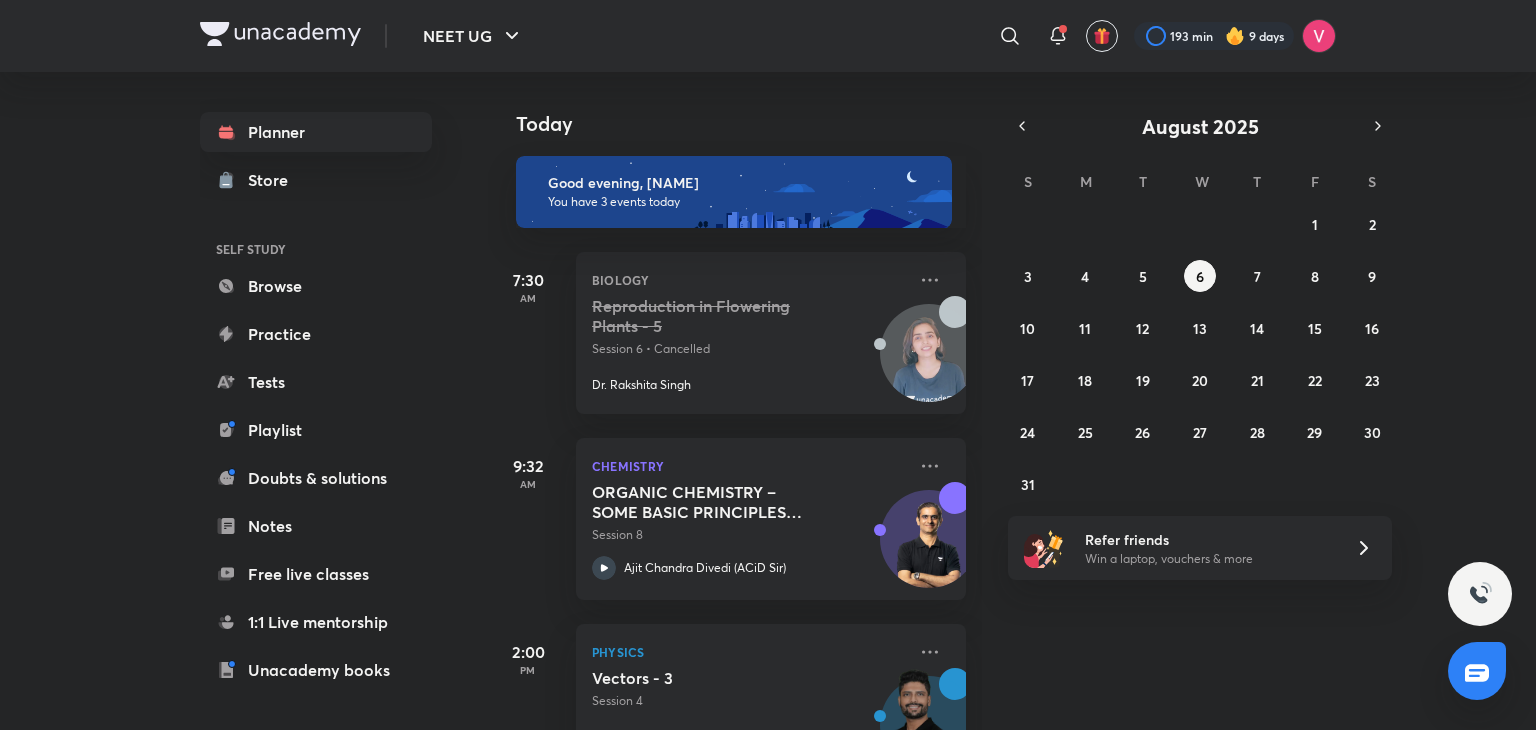 scroll, scrollTop: 88, scrollLeft: 0, axis: vertical 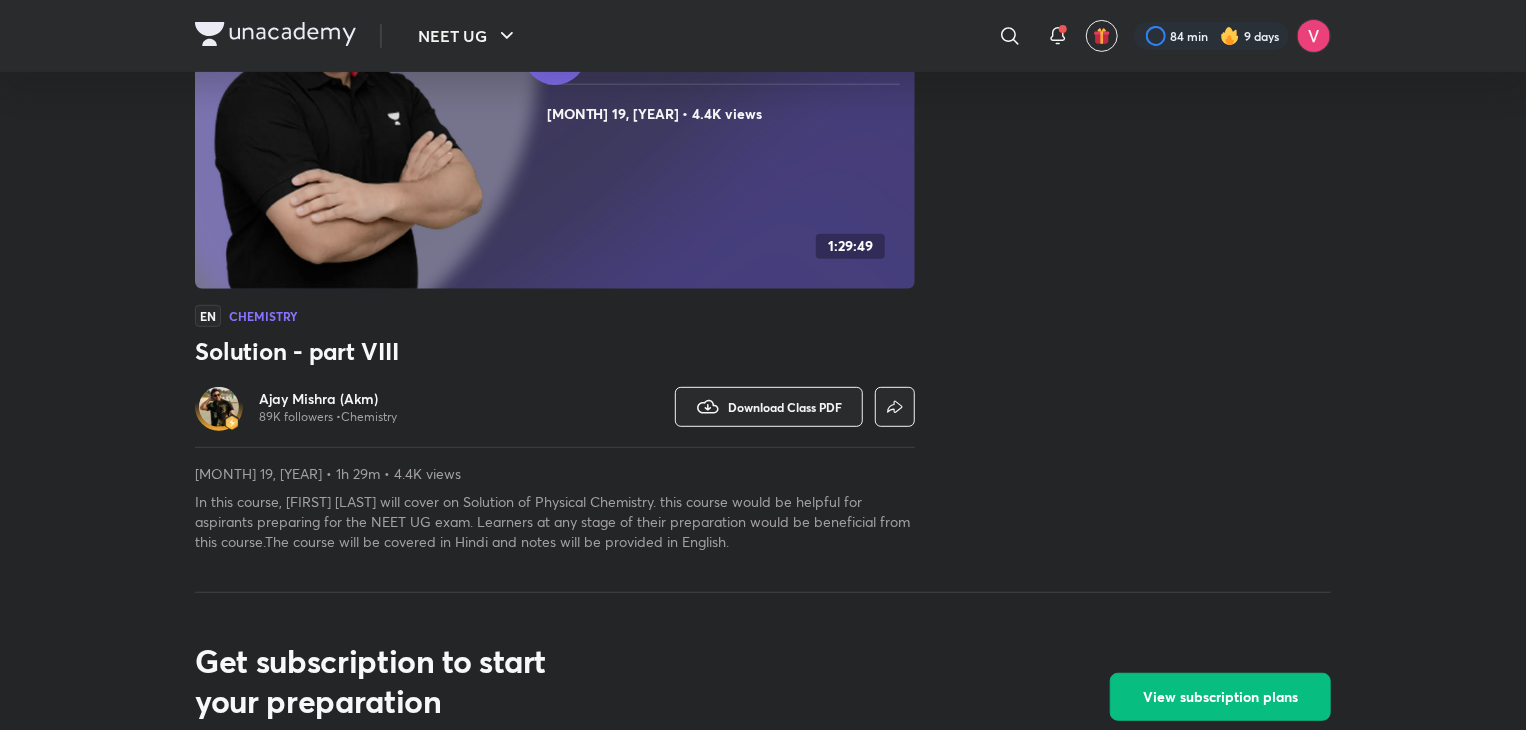click on "Jul 19, 2025 • 4.4K views" at bounding box center [727, 114] 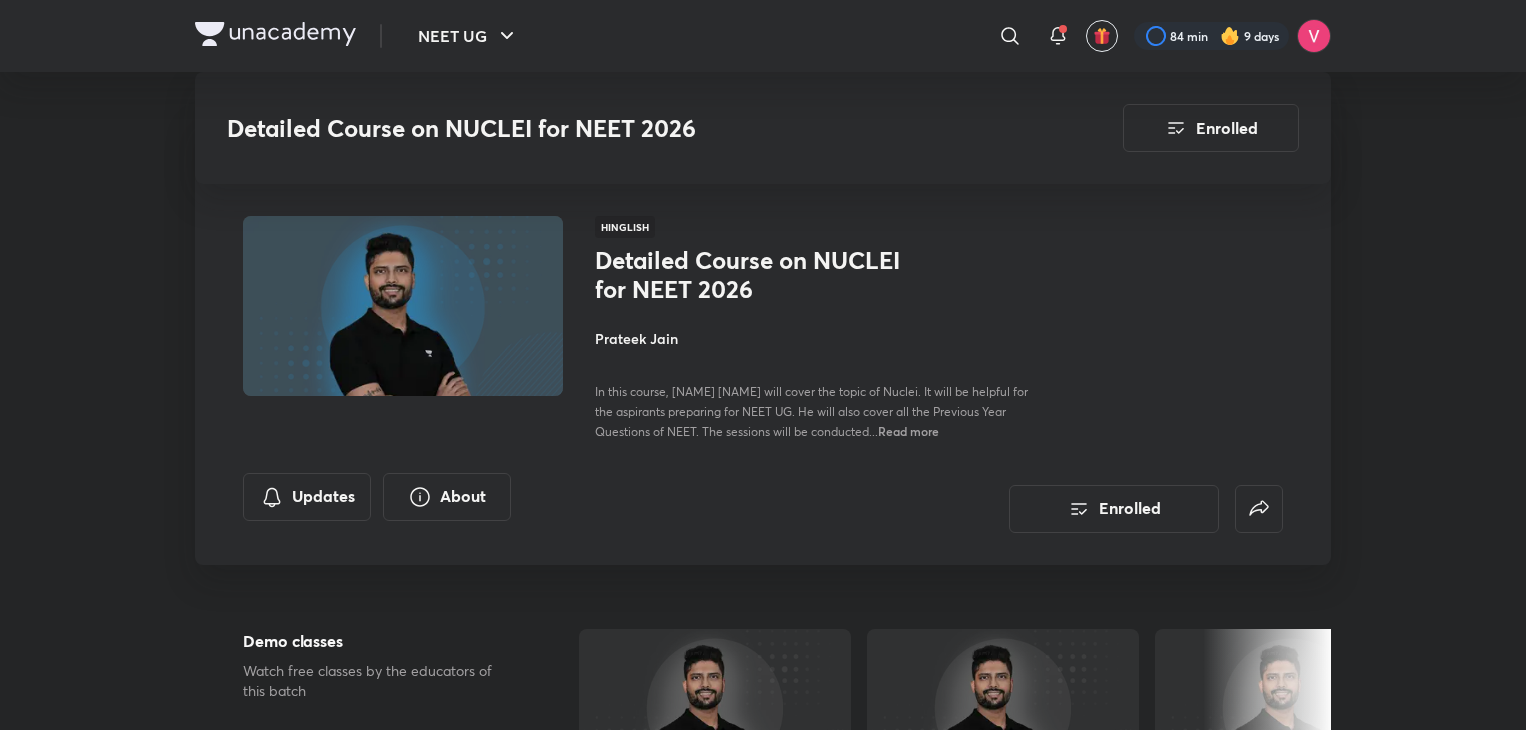 scroll, scrollTop: 966, scrollLeft: 0, axis: vertical 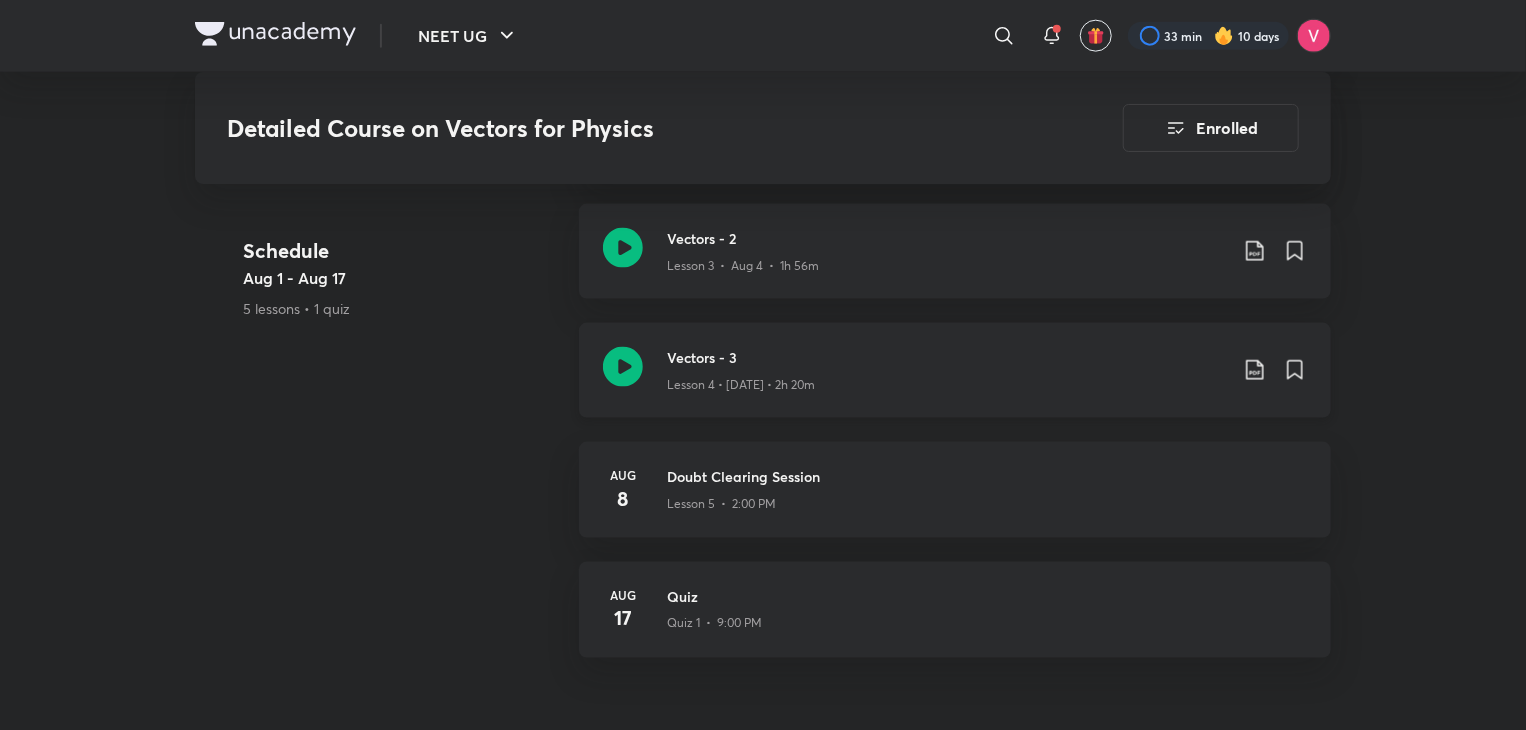 click 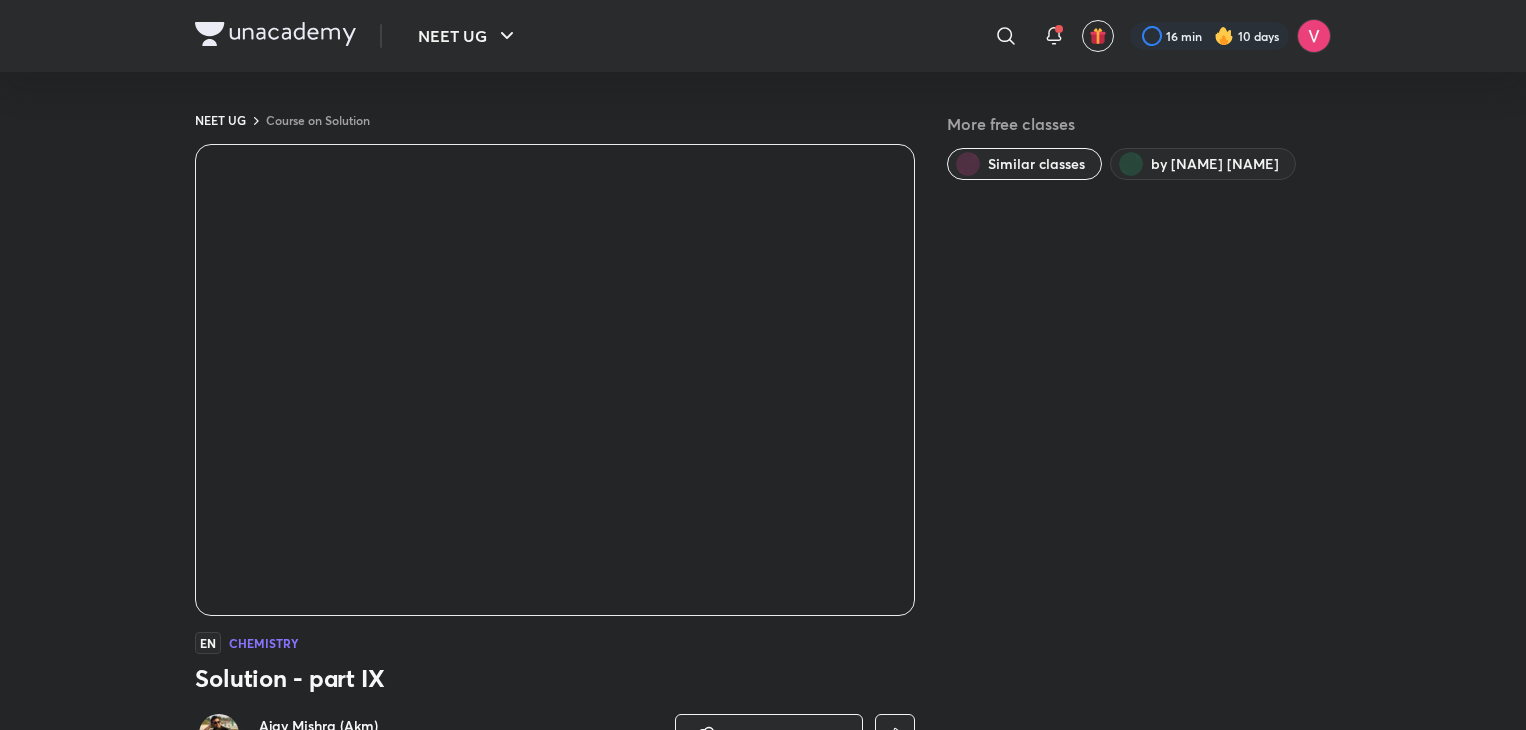 scroll, scrollTop: 0, scrollLeft: 0, axis: both 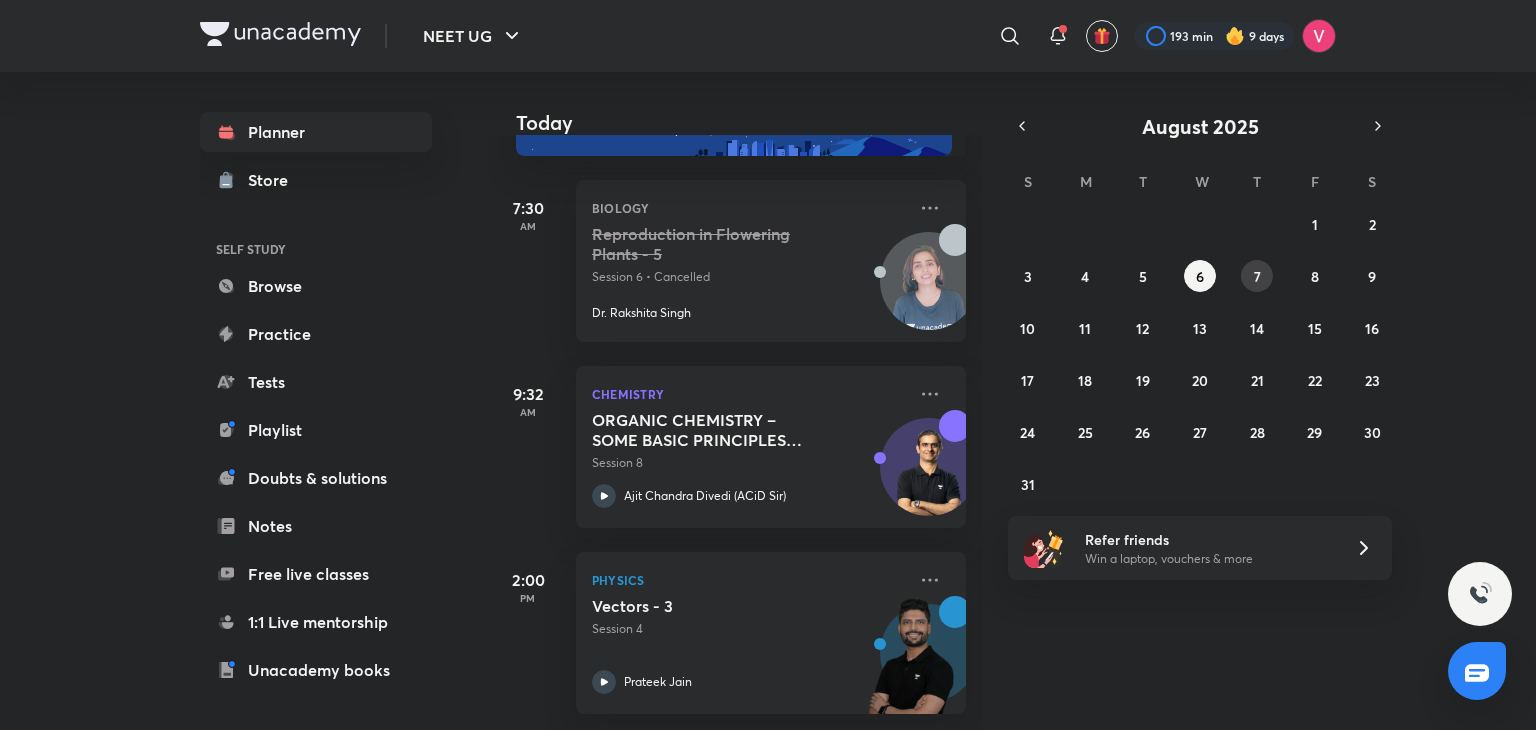 click on "7" at bounding box center (1257, 276) 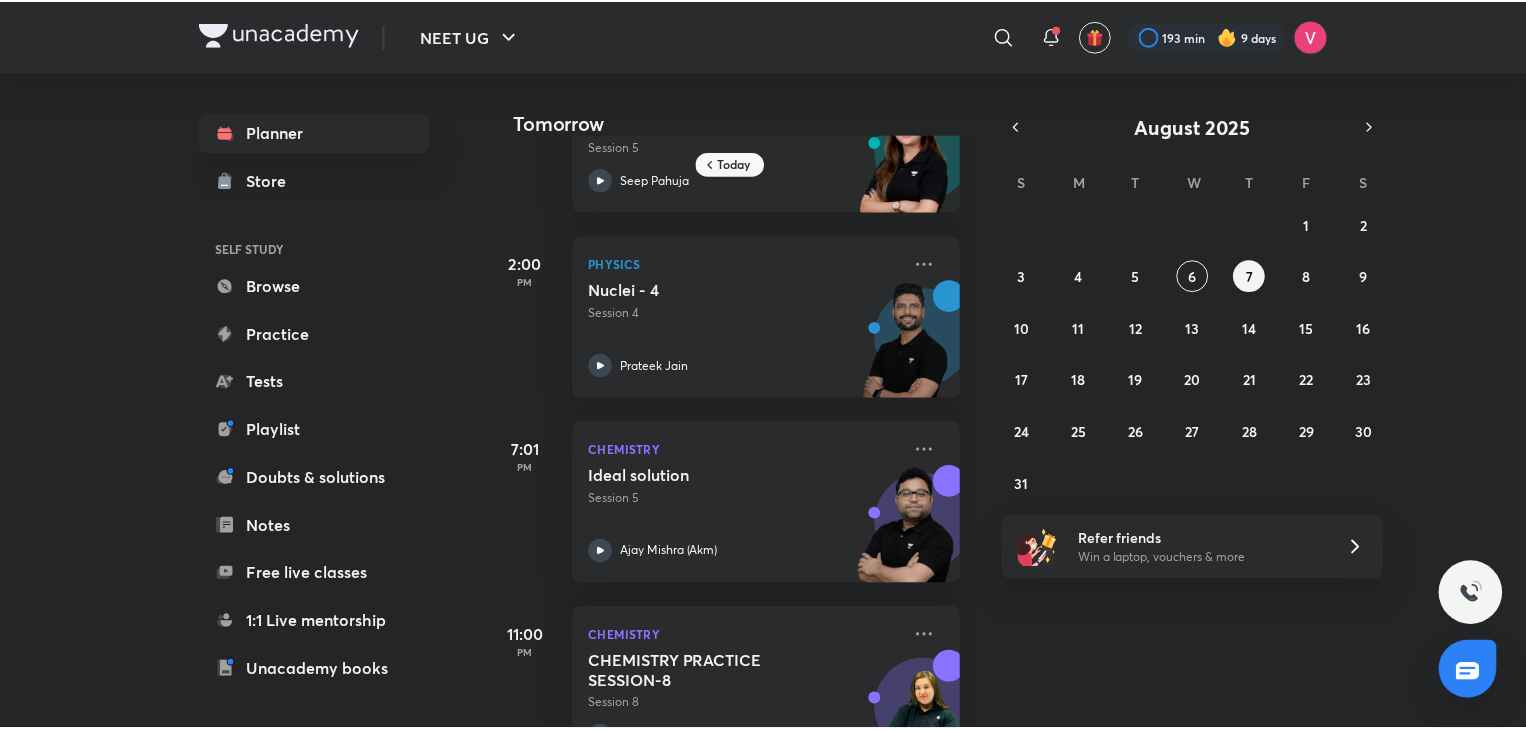 scroll, scrollTop: 368, scrollLeft: 0, axis: vertical 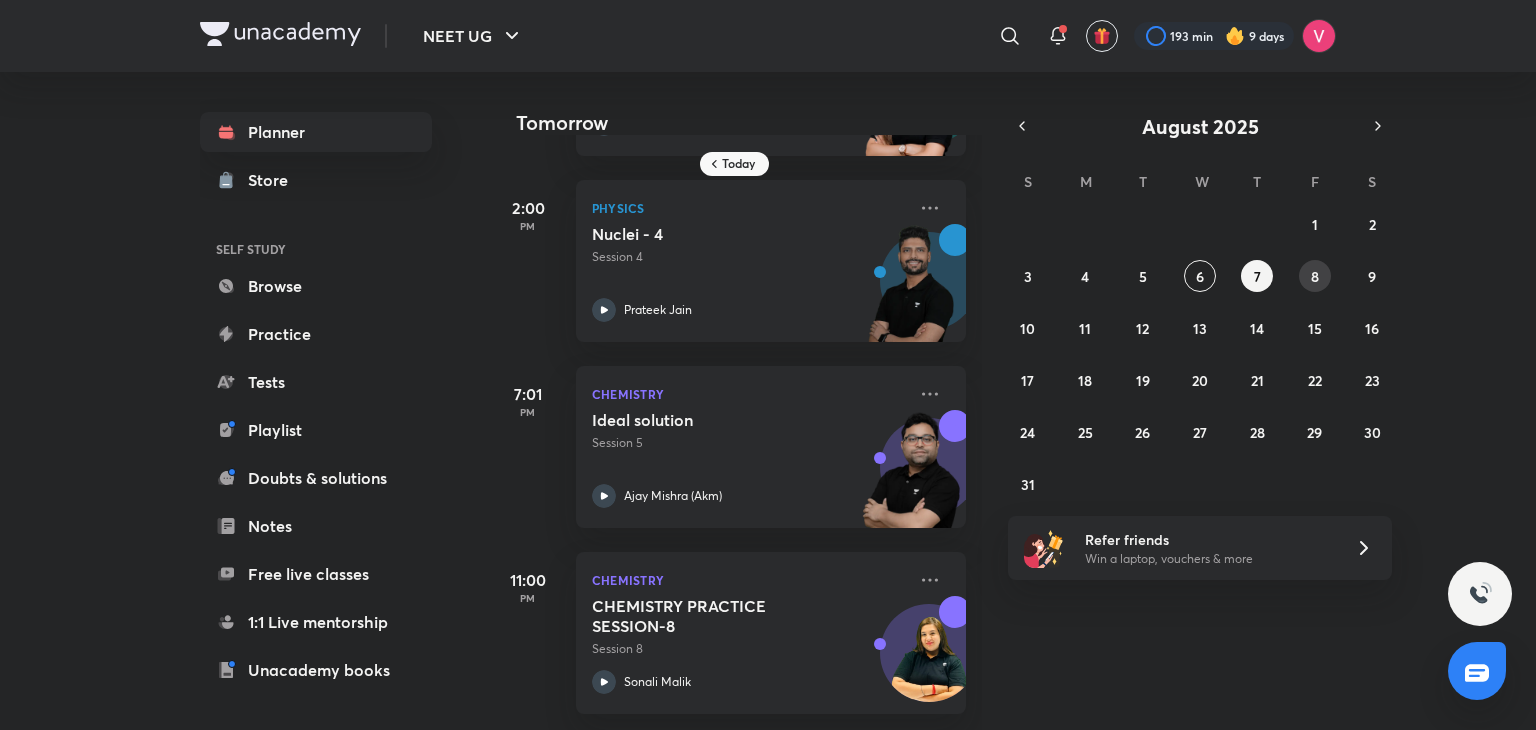 click on "8" at bounding box center (1315, 276) 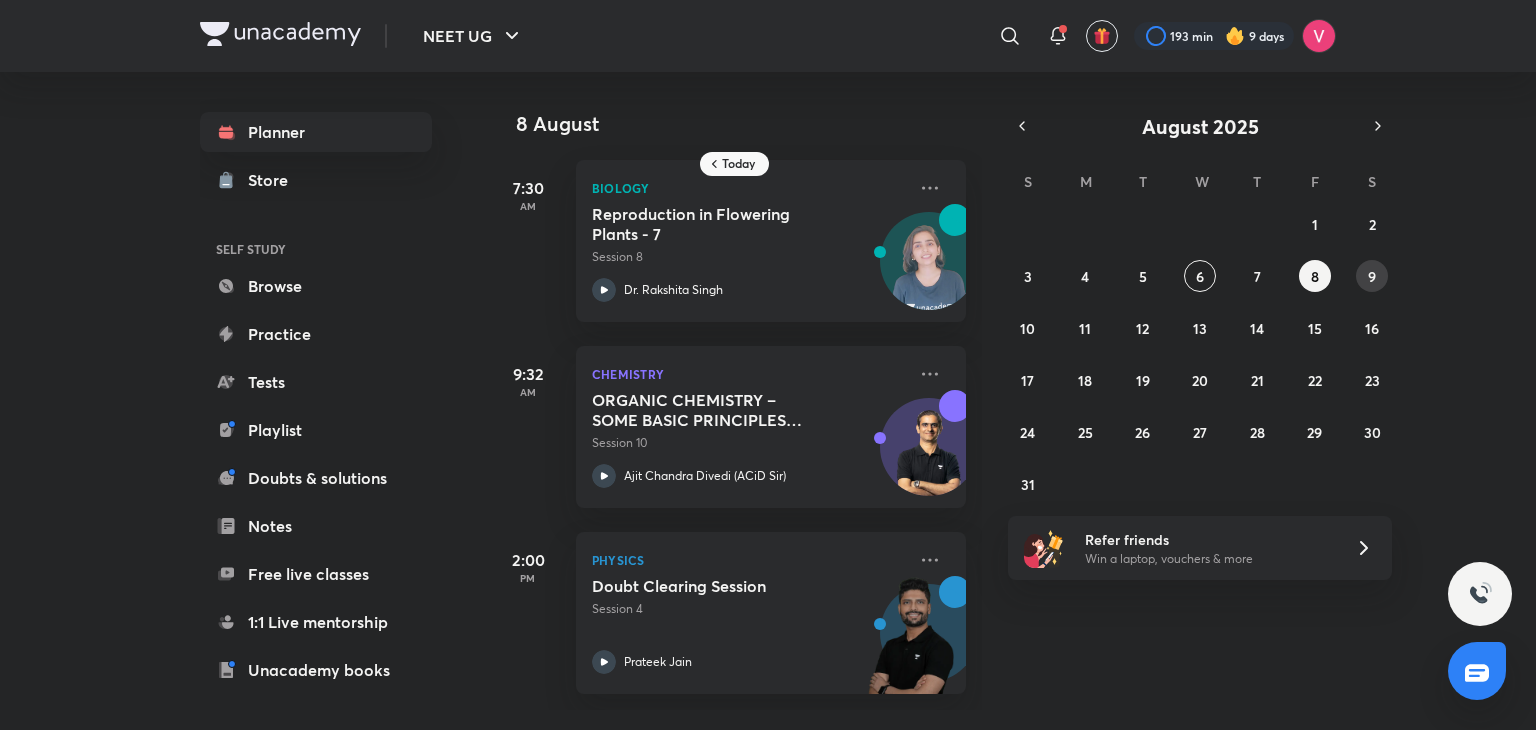 click on "27 28 29 30 31 1 2 3 4 5 6 7 8 9 10 11 12 13 14 15 16 17 18 19 20 21 22 23 24 25 26 27 28 29 30 31 1 2 3 4 5 6" at bounding box center (1200, 354) 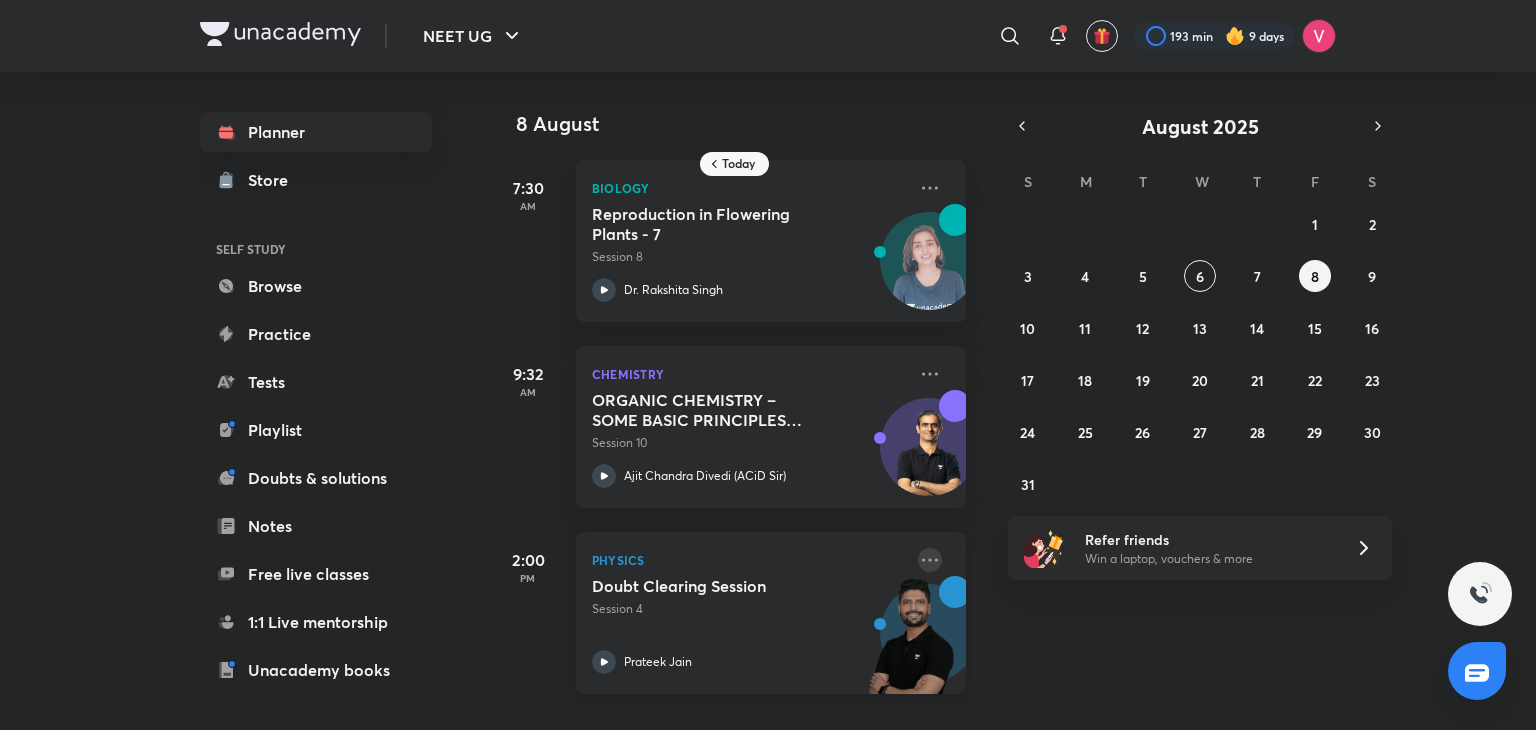 click 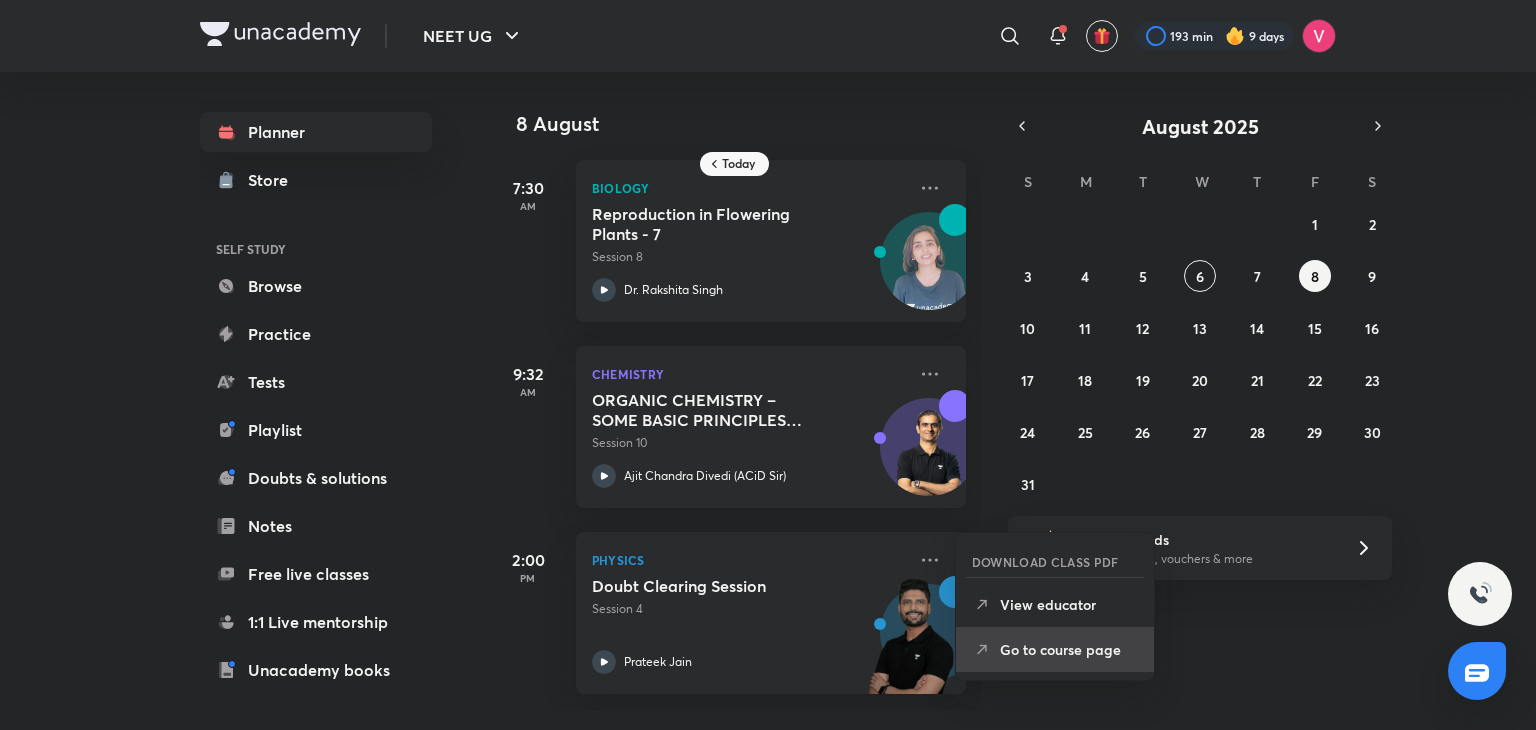 click on "Go to course page" at bounding box center (1069, 649) 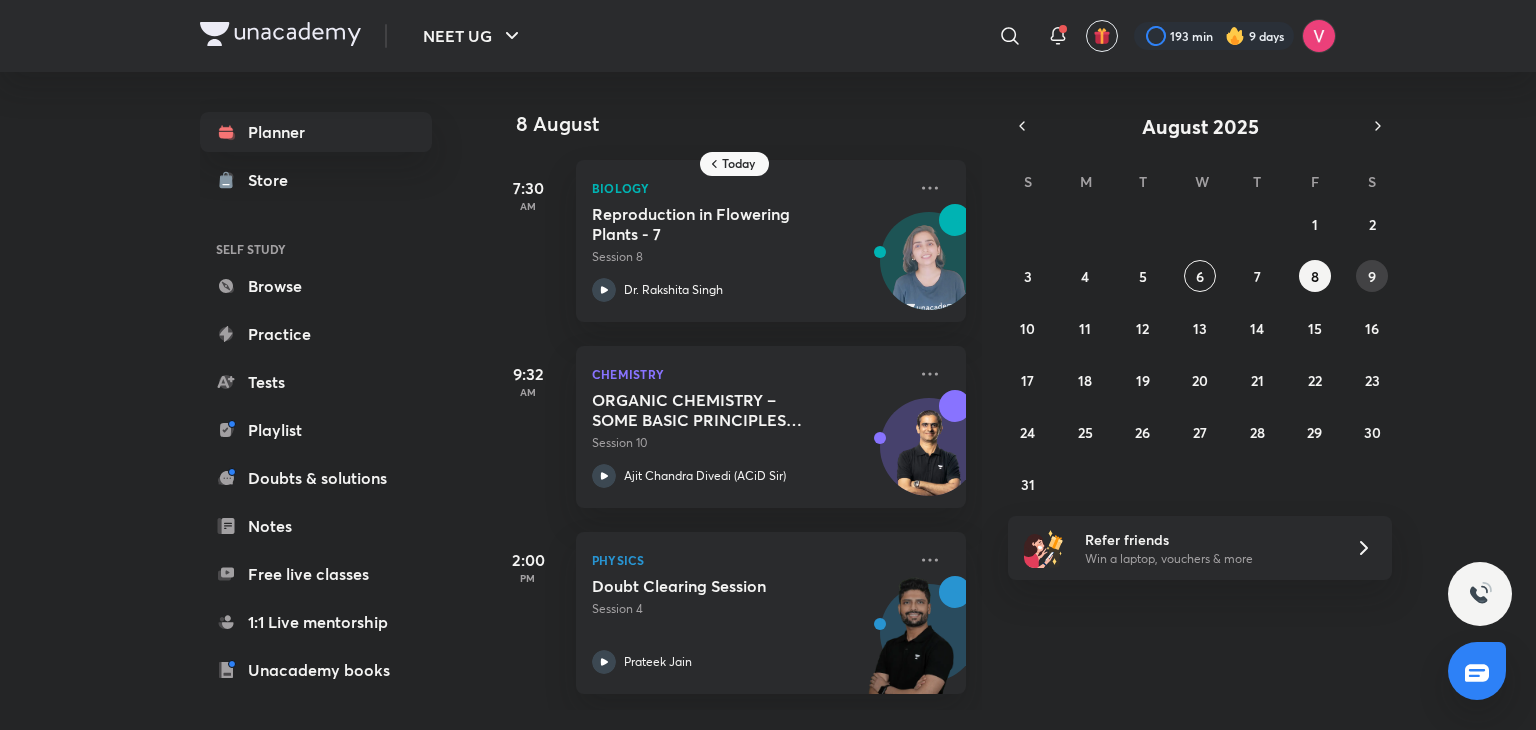 click on "9" at bounding box center (1372, 276) 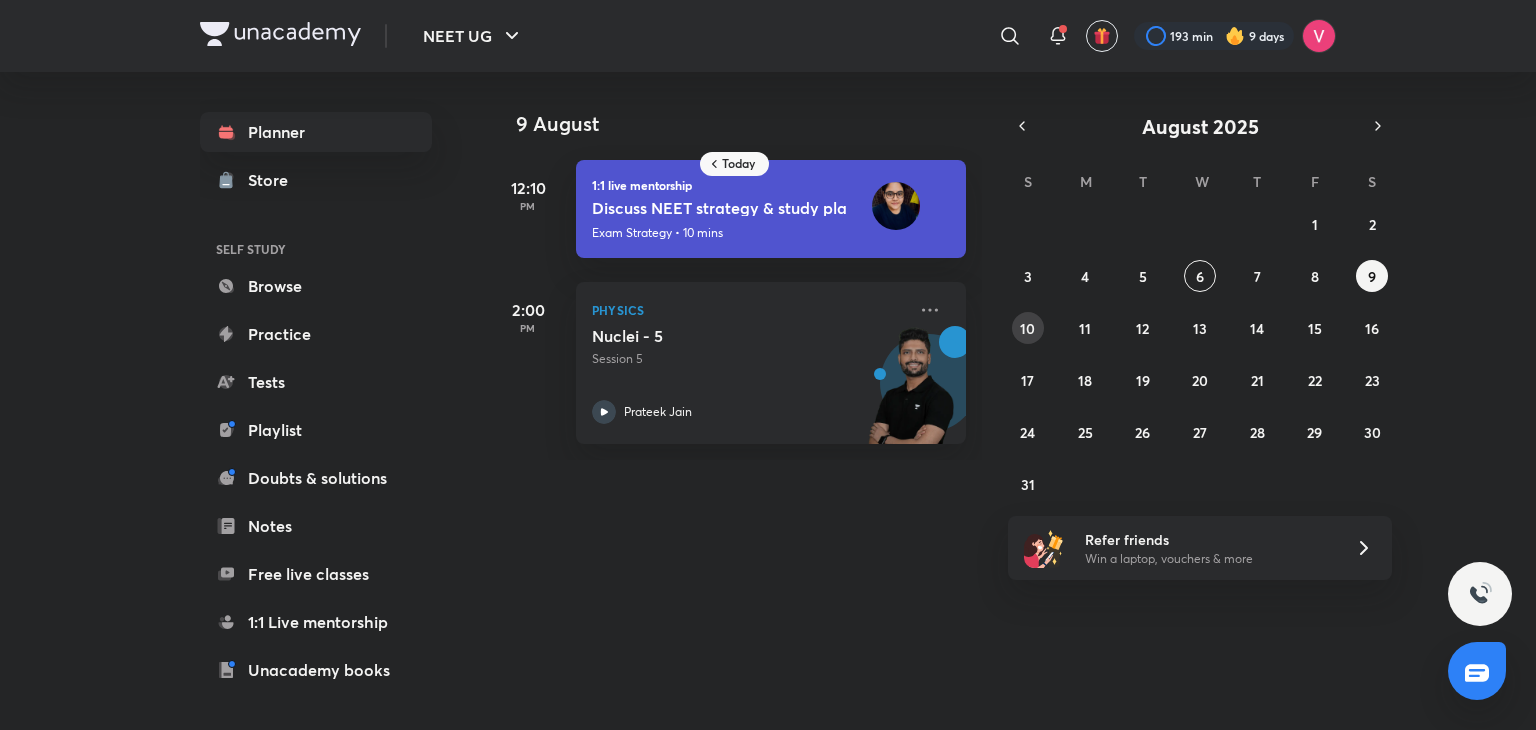 click on "10" at bounding box center [1027, 328] 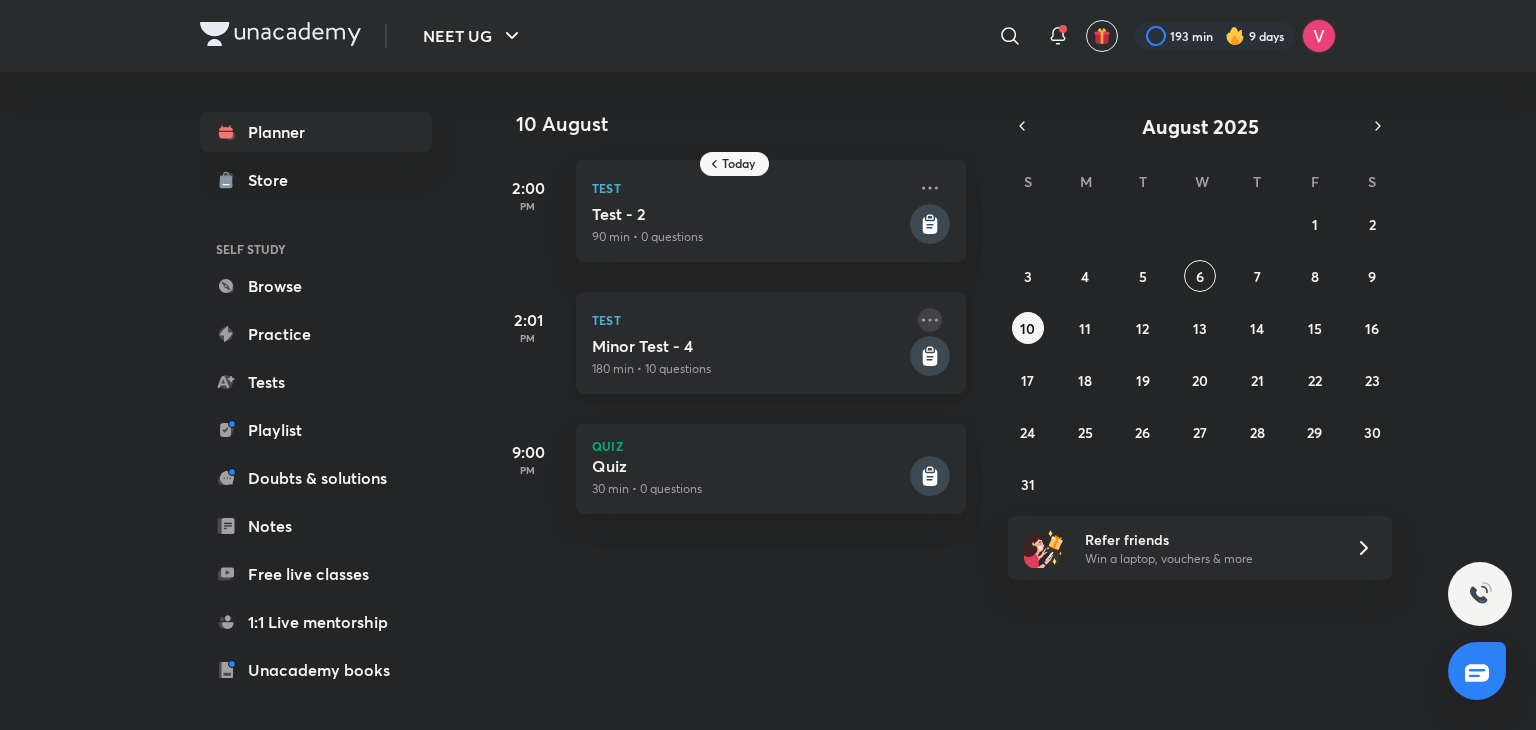 click 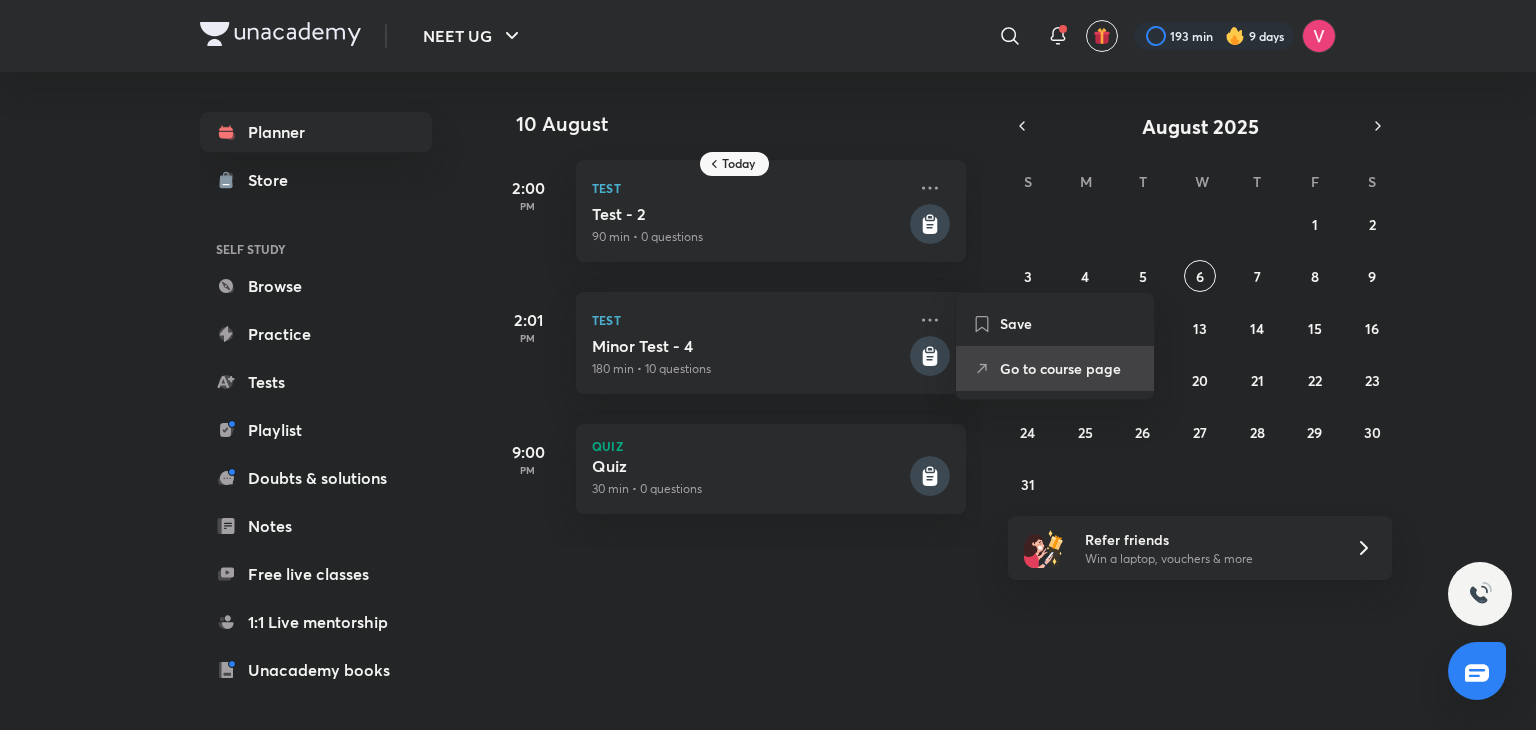 click on "Go to course page" at bounding box center [1069, 368] 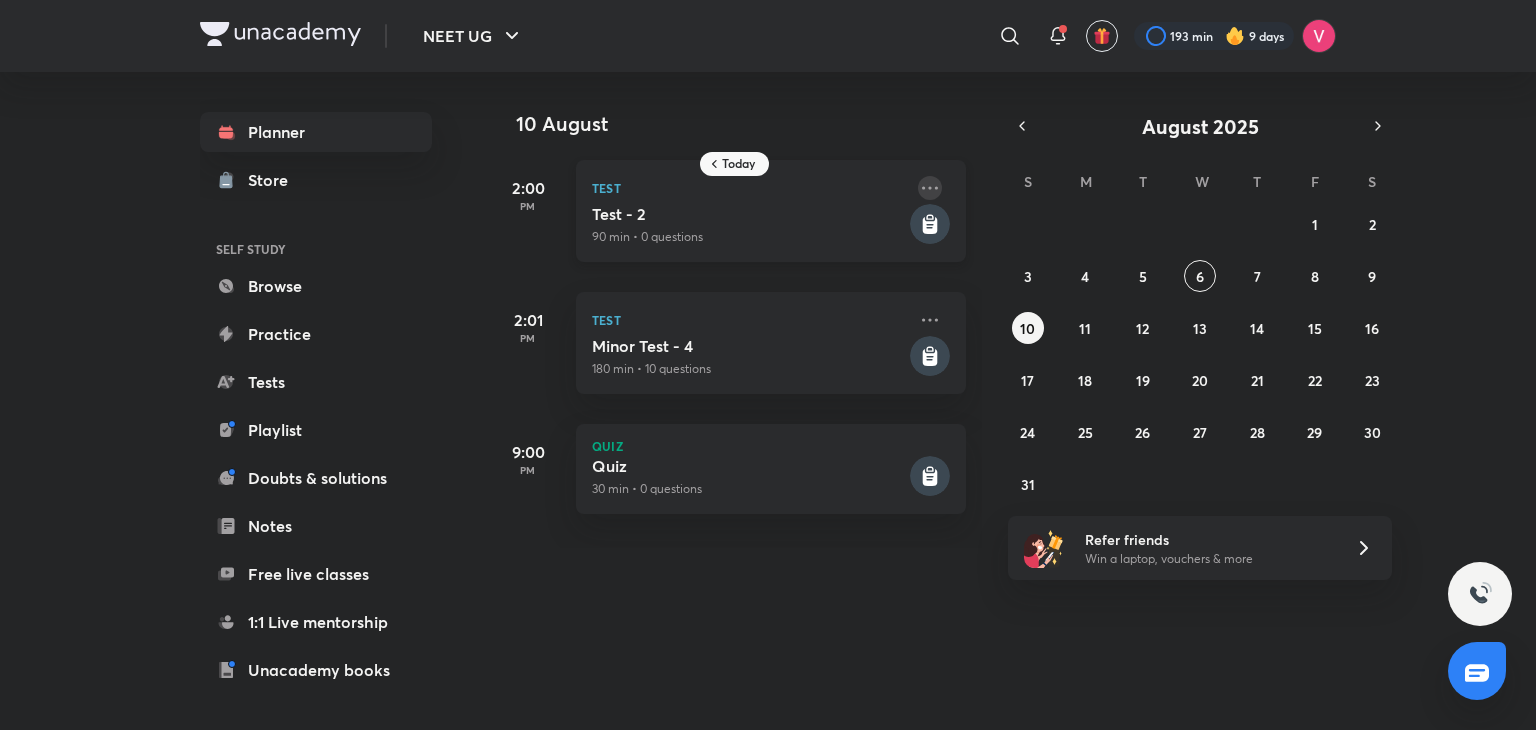 click 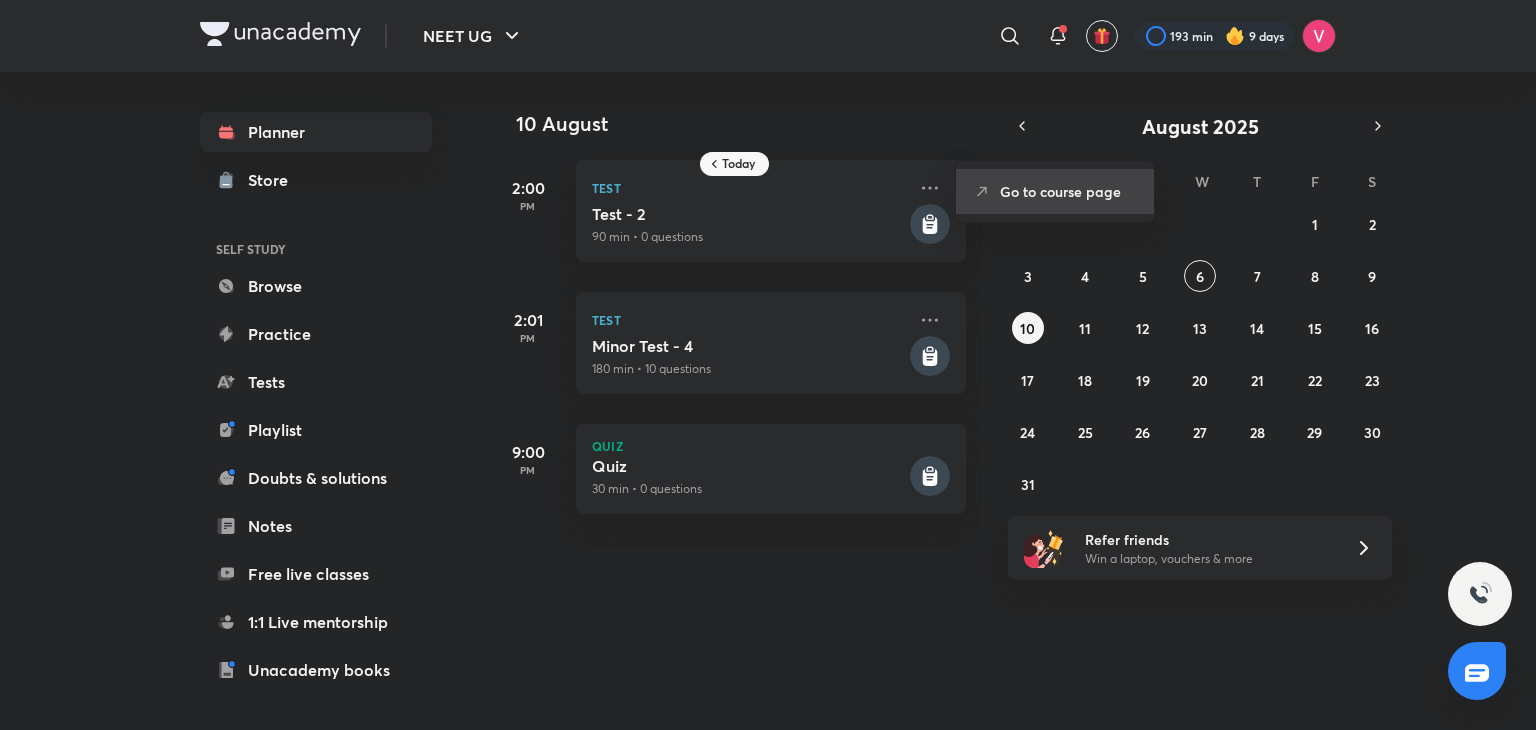 click on "Go to course page" at bounding box center [1069, 191] 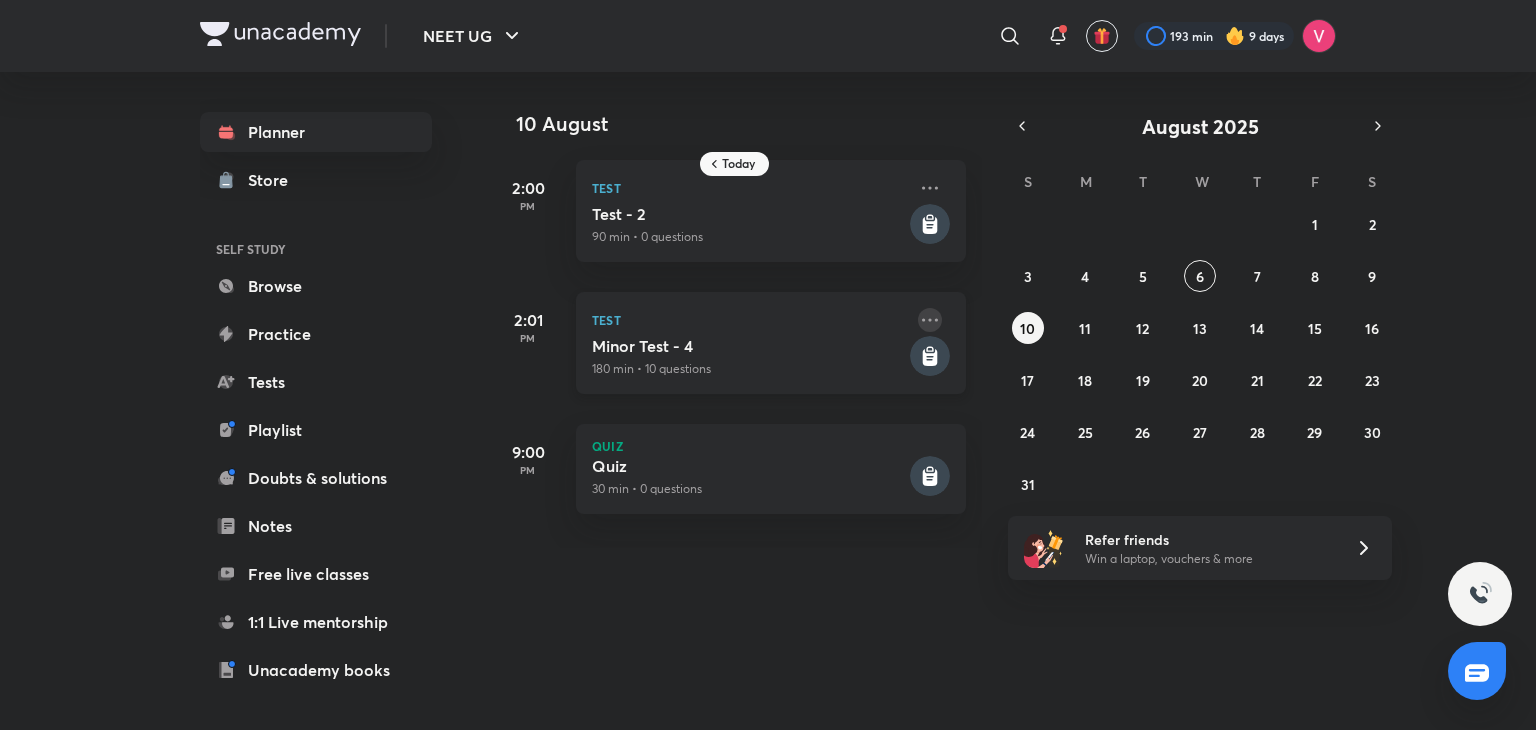 click 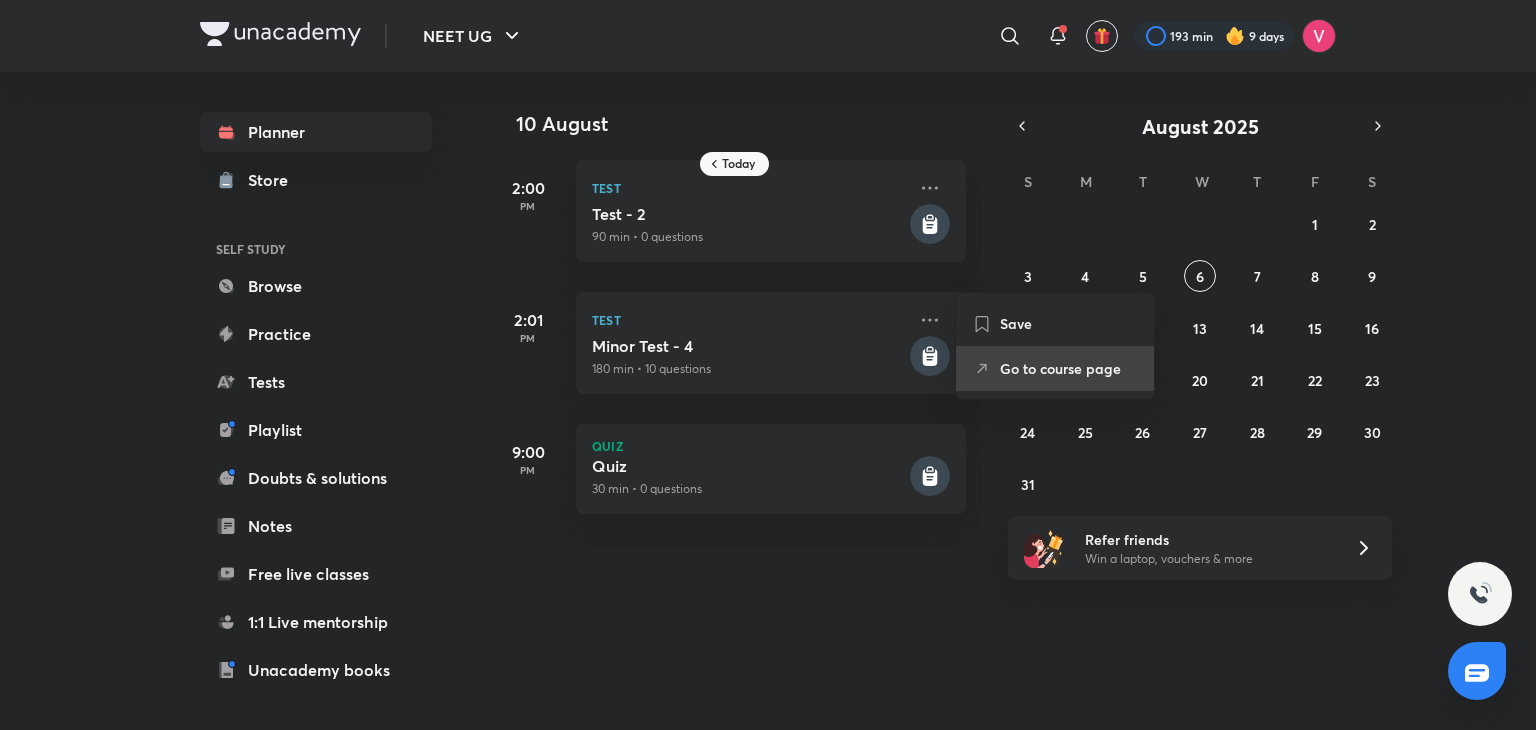 click on "Go to course page" at bounding box center (1069, 368) 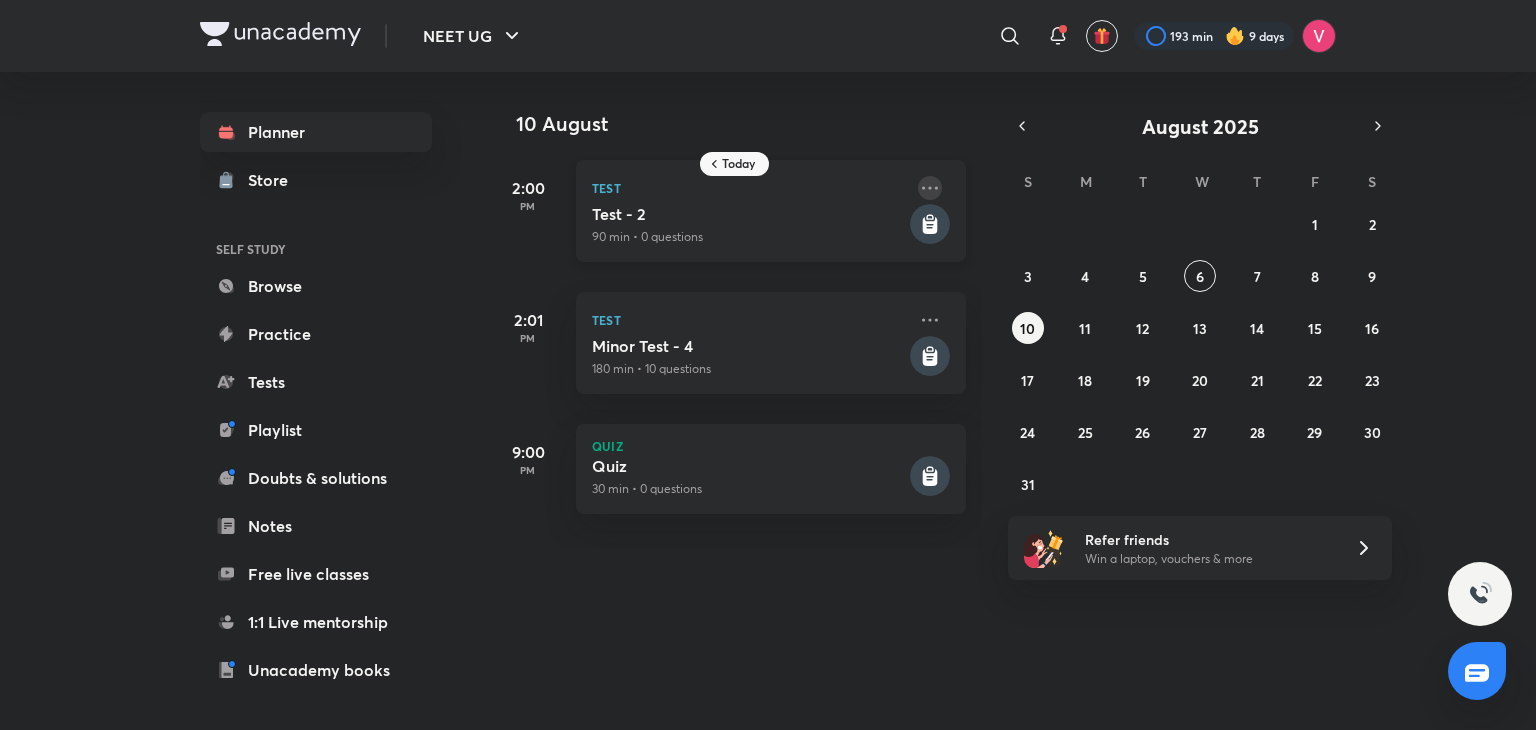 click 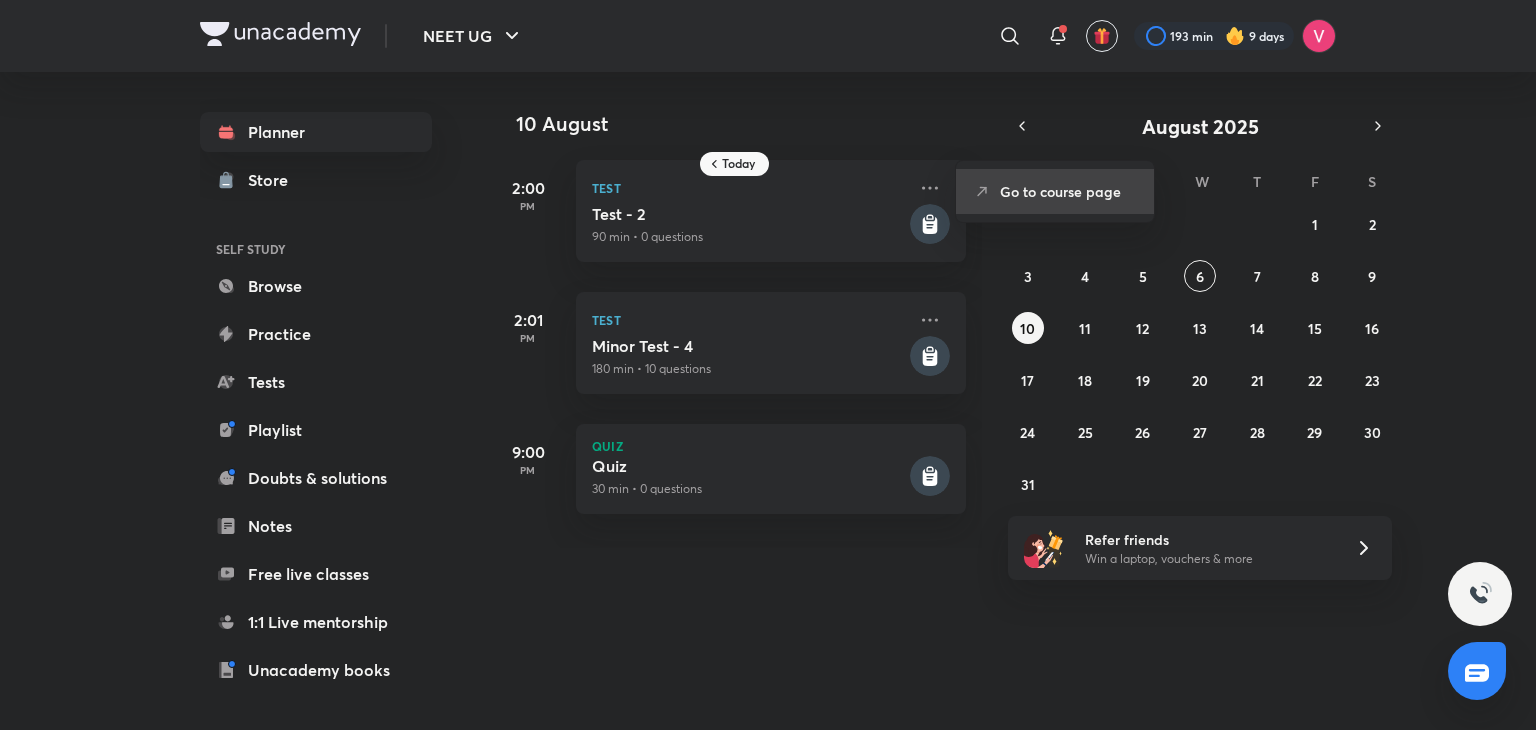 click on "Go to course page" at bounding box center (1055, 191) 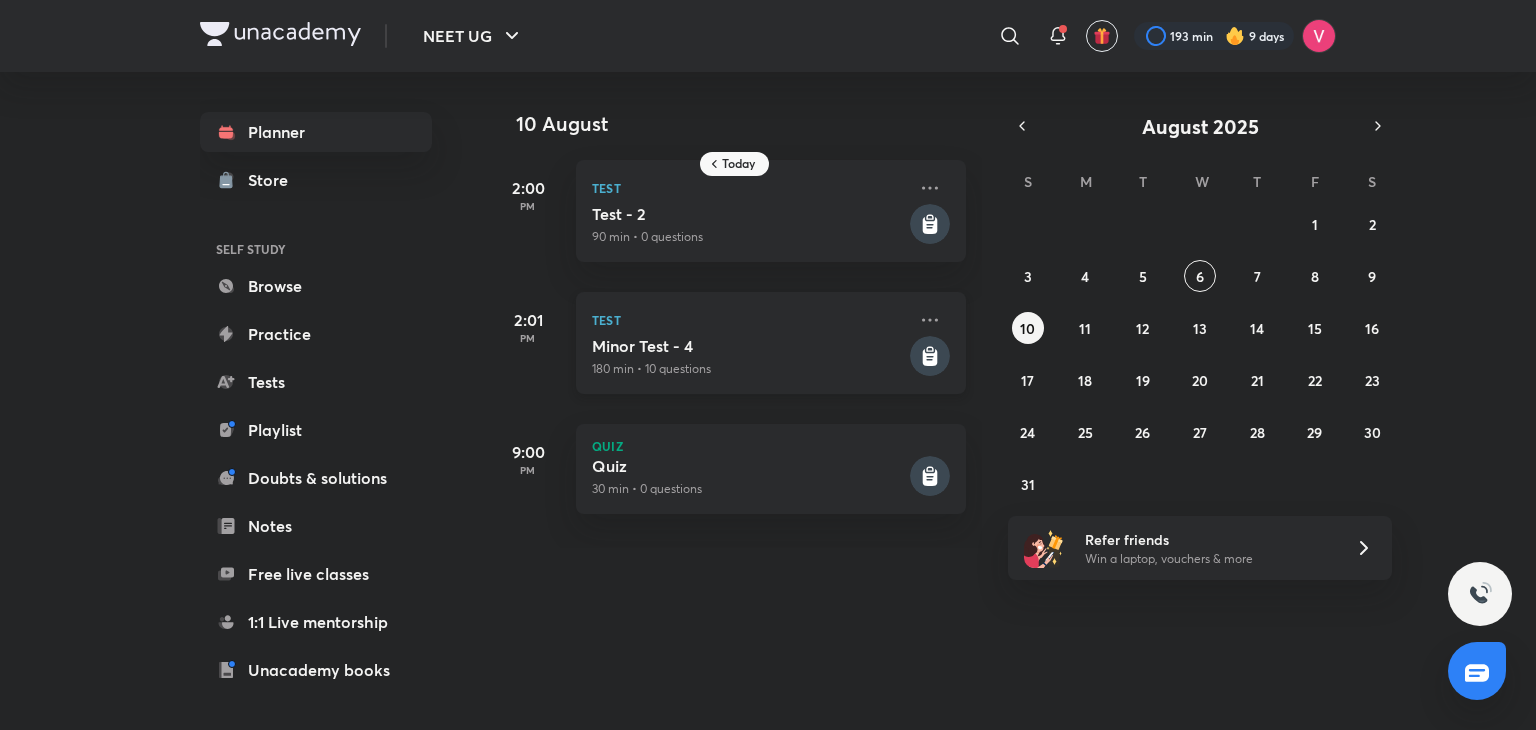 click on "Test Minor Test - 4 180 min • 10 questions" at bounding box center (771, 343) 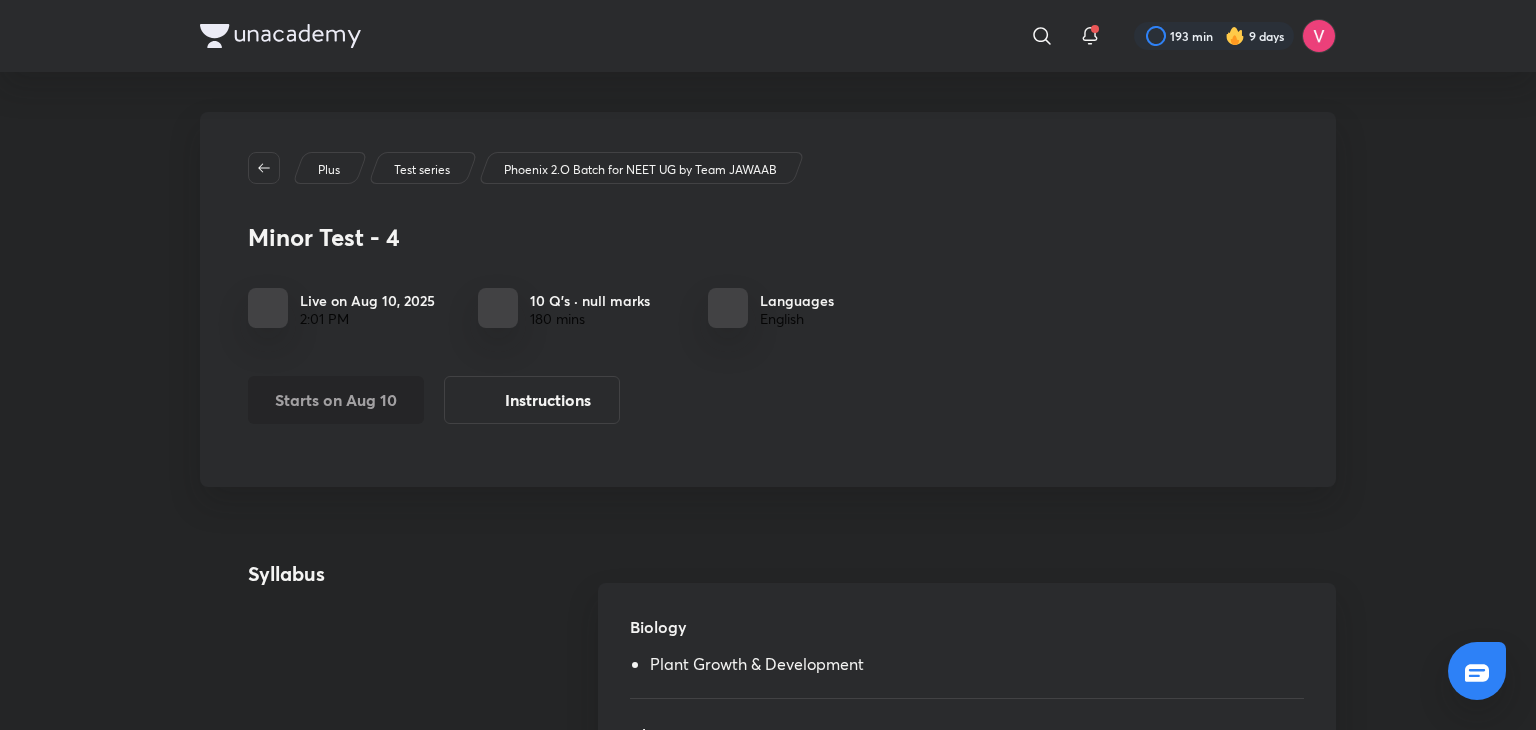 click on "Minor Test - 4 Live on Aug 10, 2025 2:01 PM 10 Q’s · null marks 180 mins Languages English Starts on Aug 10 Instructions" at bounding box center [768, 315] 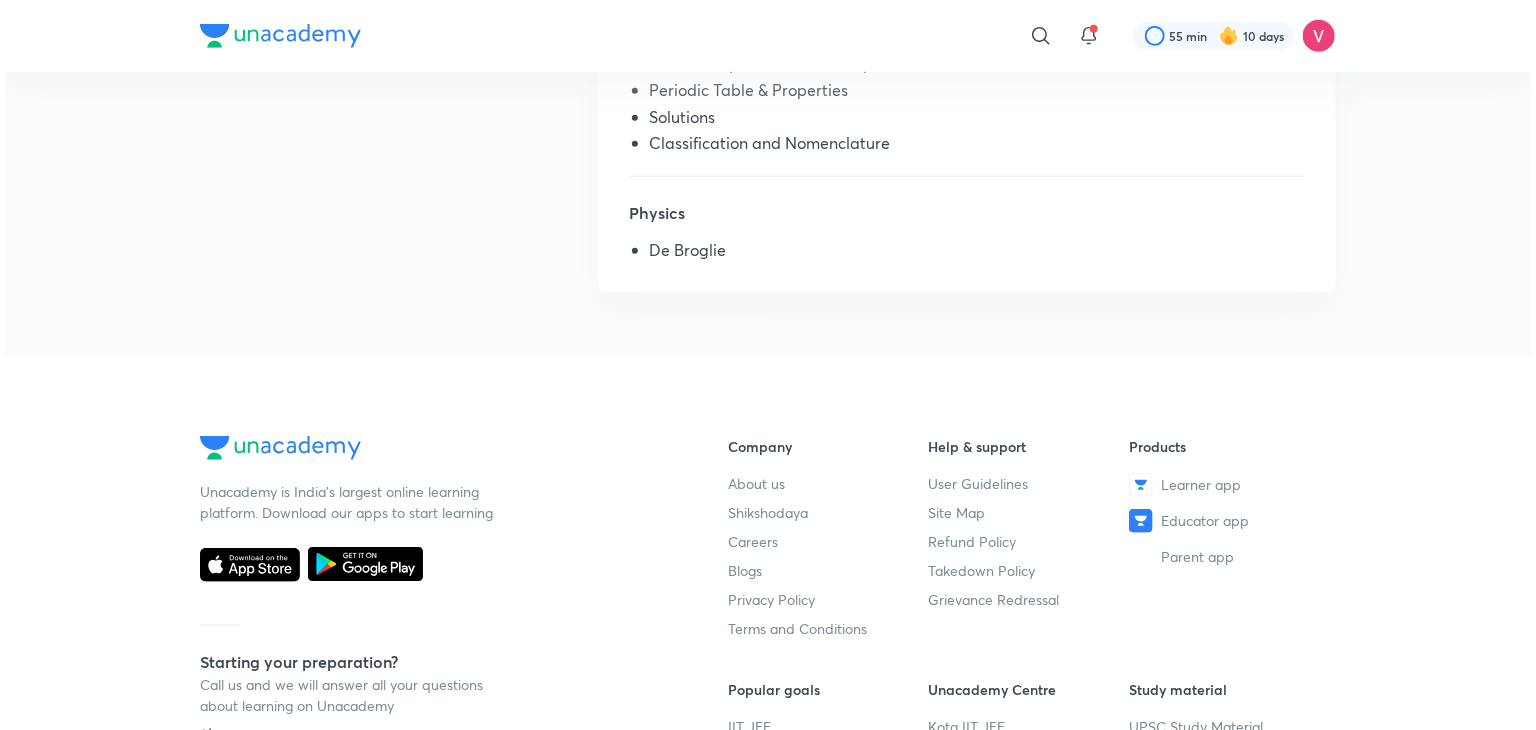scroll, scrollTop: 0, scrollLeft: 0, axis: both 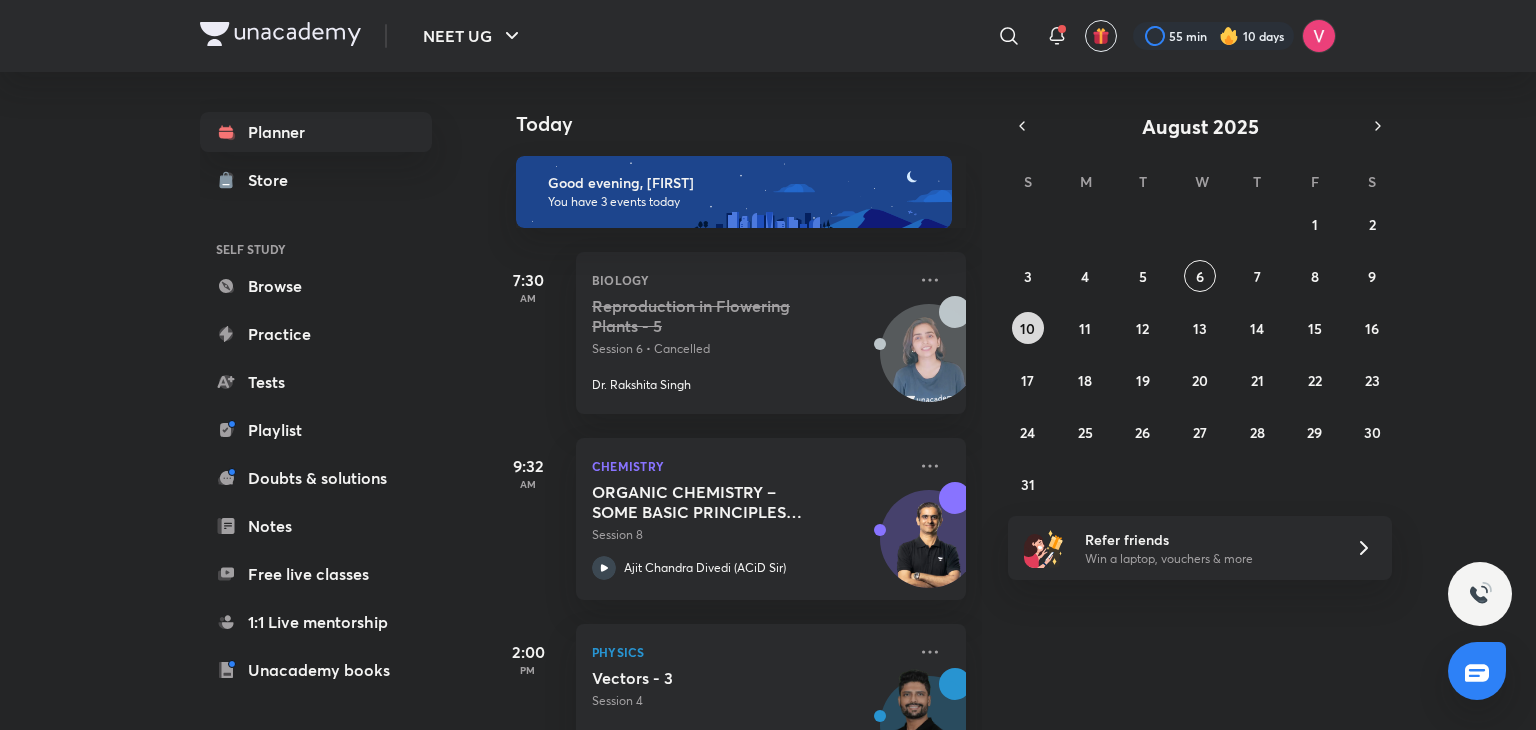 click on "10" at bounding box center [1027, 328] 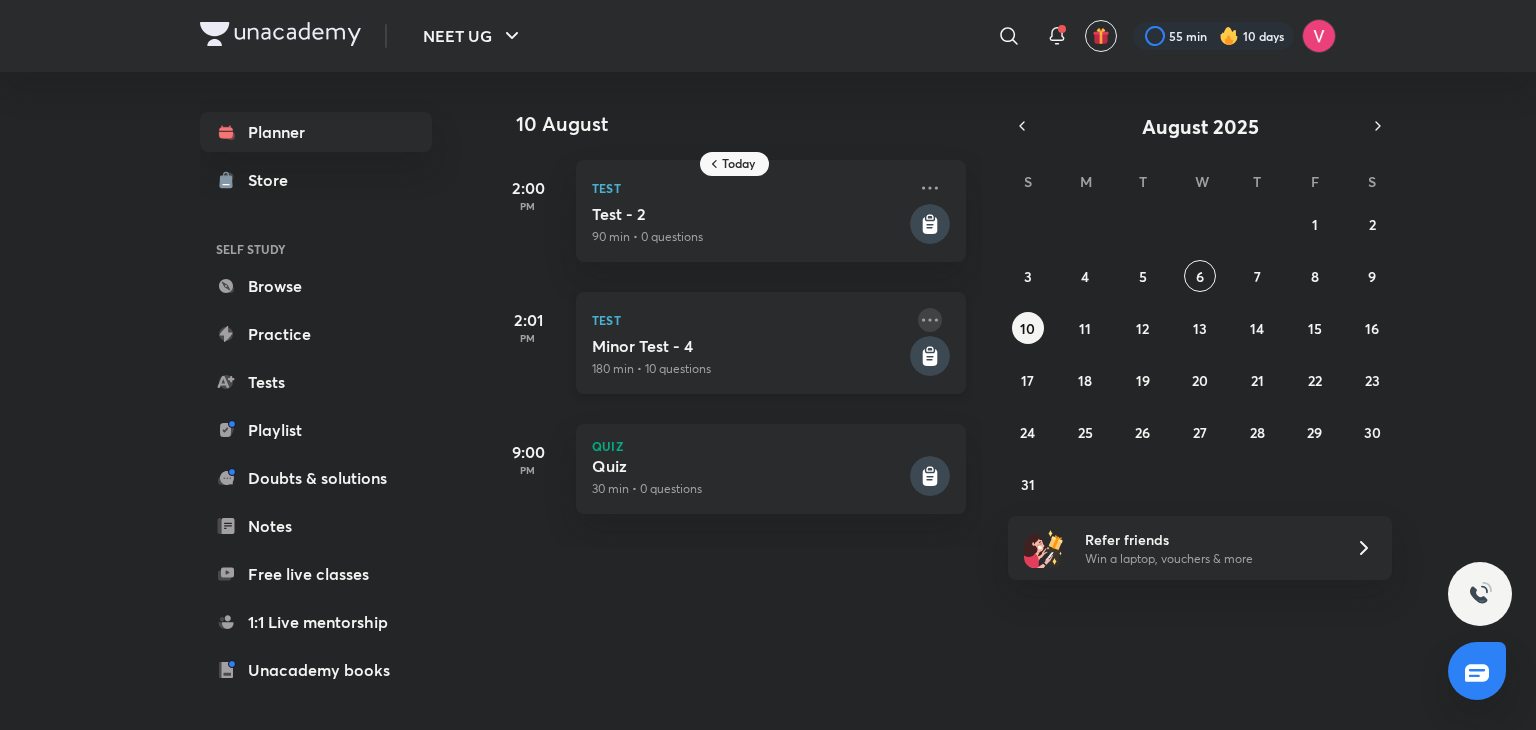 click 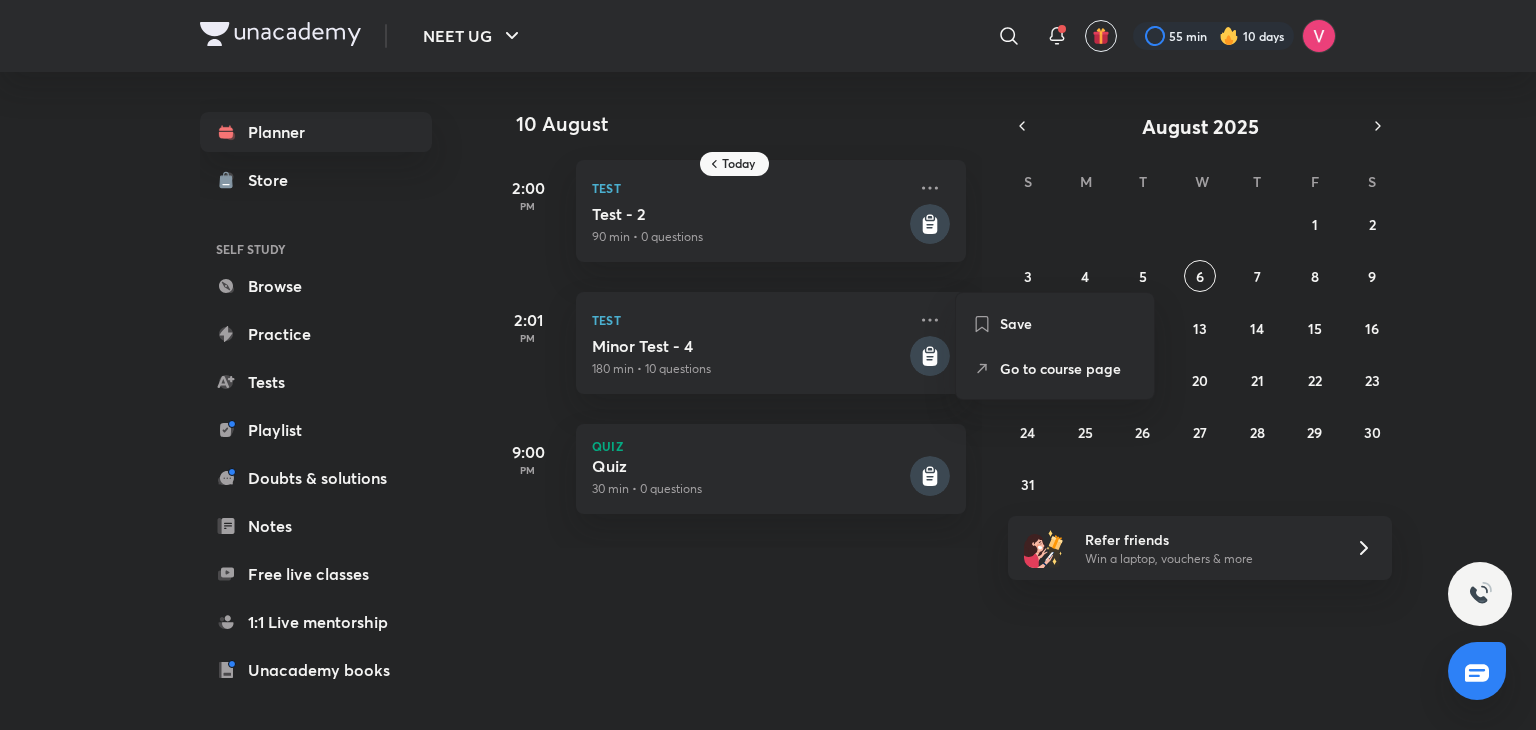 click on "Go to course page" at bounding box center [1069, 368] 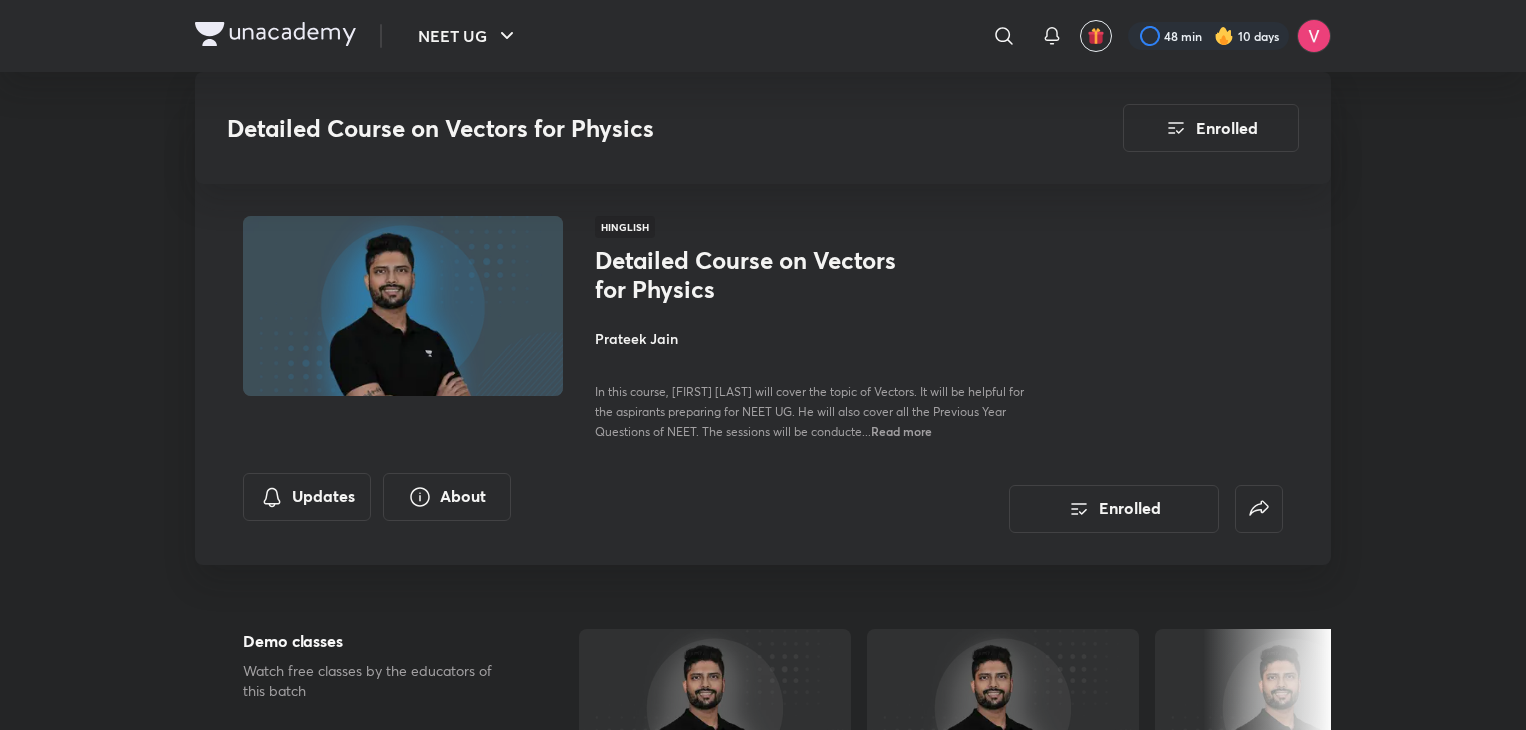 scroll, scrollTop: 1300, scrollLeft: 0, axis: vertical 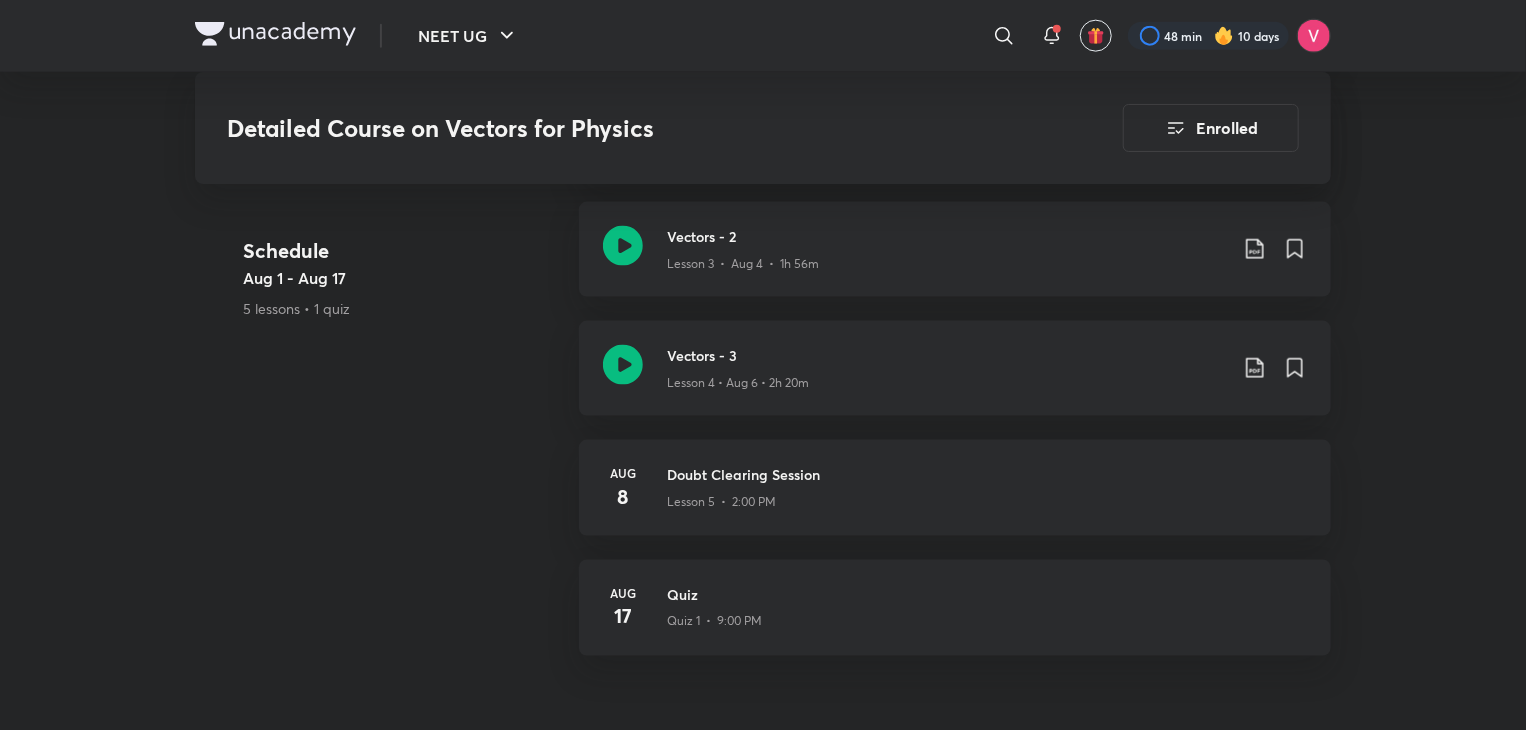 click on "NEET UG ​ 48 min 10 days Detailed Course on Vectors for Physics Enrolled NEET UG Plus Syllabus Physics Hinglish Detailed Course on Vectors for Physics Prateek Jain In this course, Prateek Jain will cover the topic of Vectors. It will be helpful for the aspirants preparing for NEET UG. He will also cover all the Previous Year Questions of NEET. The sessions will be conducte...  Read more Updates About Enrolled Demo classes   Watch free classes by the educators of this batch   1.2K Hindi Strategy & College Overview NEET 2026 - 1 year Honest plan to secure 180/180 in Physics Prateek Jain 23rd Mar • 1h    1.1K Hindi Strategy & College Overview Study with me for NEET Prateek Jain 26th Mar • 2h    1.1K Hindi Strategy & College Overview Right way to study physics & score 160+ in NEET 2026 Prateek Jain 23rd May • 1h    1.9K Hindi Strategy & College Overview Audio call with Prateek jain Sir | Q&A Session for NEET Prateek Jain 25th May • 1h 30m Resume Lesson 4 from 25:13mins Vectors - 3 Schedule Vectors - 1 8" at bounding box center (763, 296) 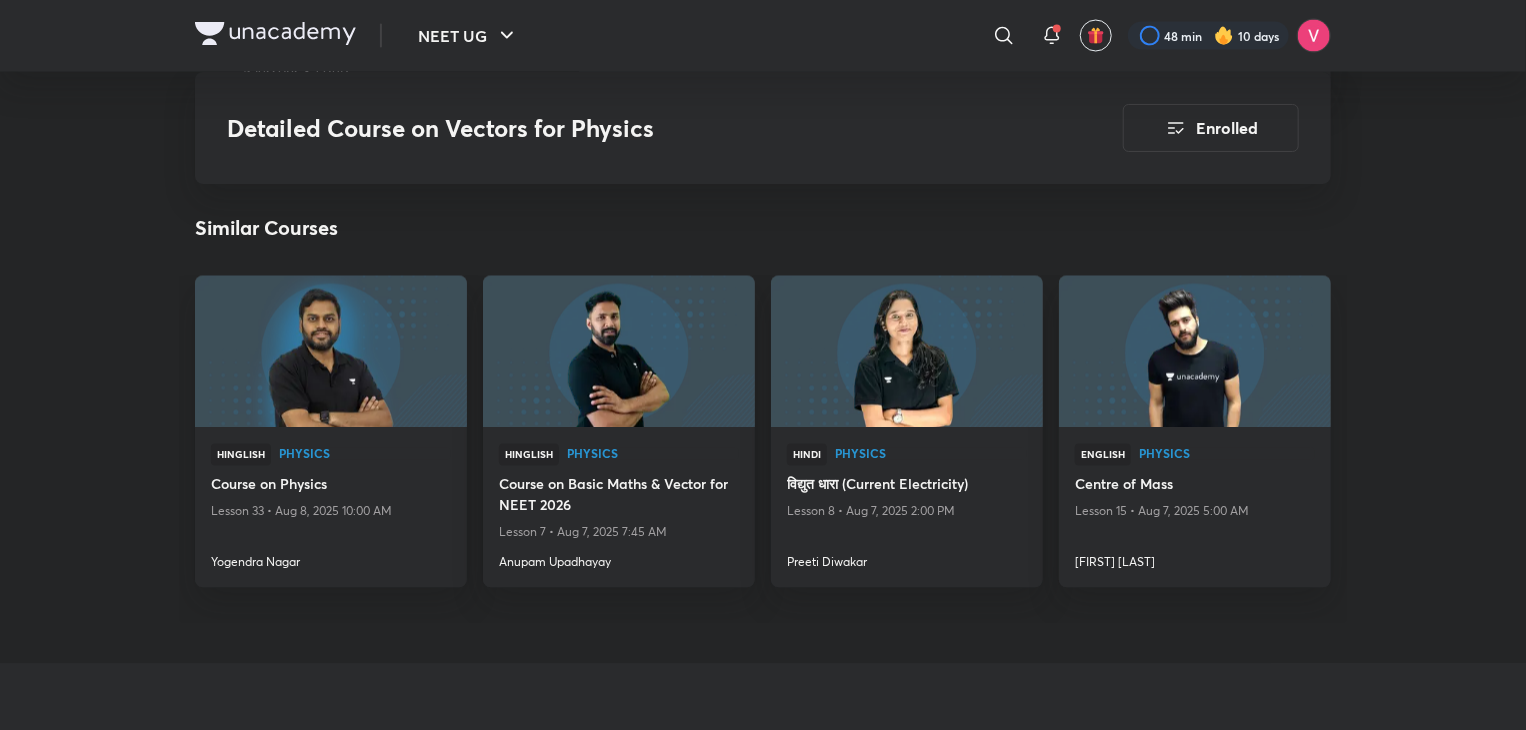 scroll, scrollTop: 1883, scrollLeft: 0, axis: vertical 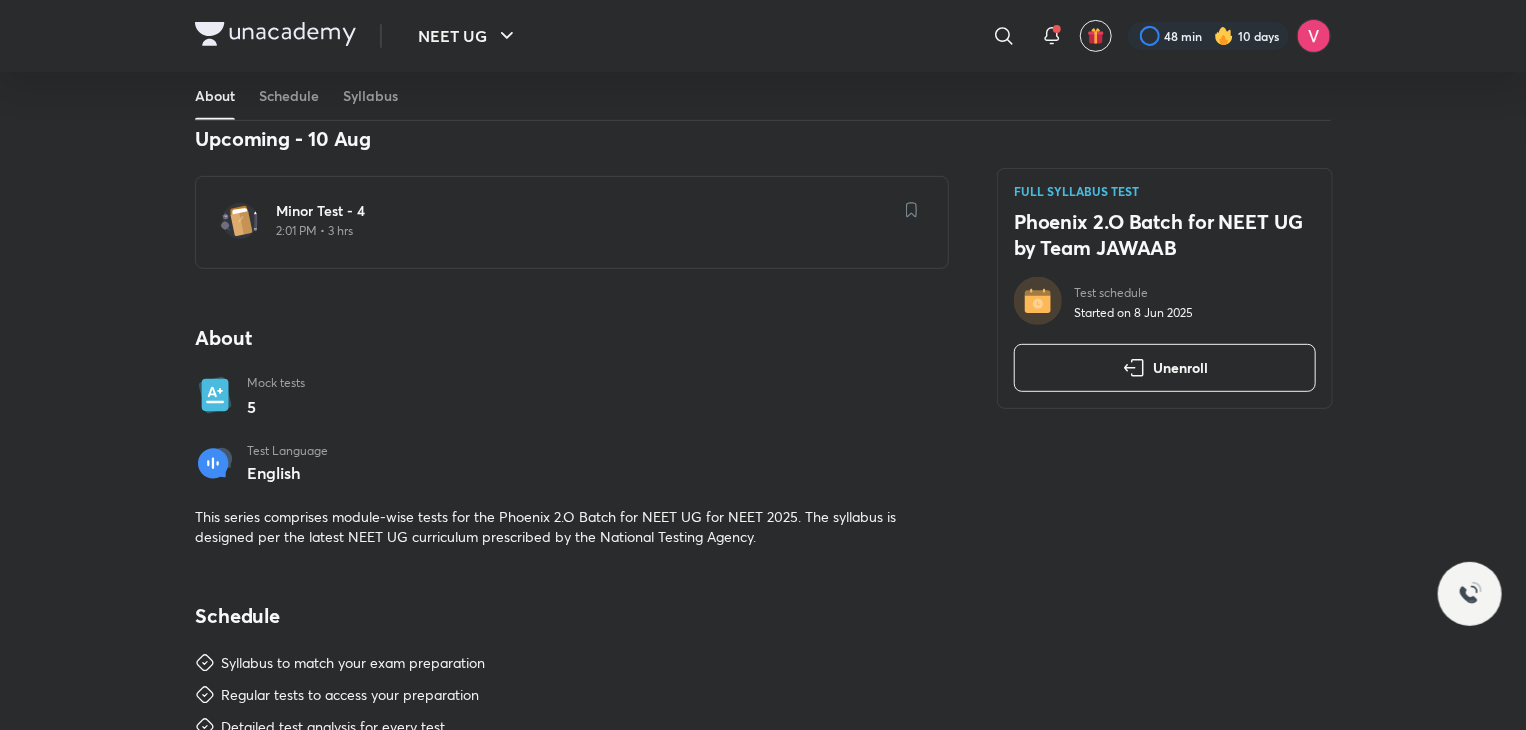 click on "NEET UG ​ 48 min 10 days FULL SYLLABUS TEST Phoenix 2.O Batch for NEET UG by Team JAWAAB Test schedule Started on 8 Jun 2025 Unenroll About Schedule Syllabus Upcoming - 10 Aug Minor Test - 4 2:01 PM • 3 hrs  About Mock tests 5 Test Language English This series comprises module-wise tests for the Phoenix 2.O Batch for NEET UG for NEET 2025. The syllabus is designed per the latest NEET UG curriculum prescribed by the National Testing Agency. Schedule Syllabus to match your exam preparation Regular tests to access your preparation Detailed test analysis for every test Mock tests Once a Week See full schedule Syllabus Strategy & College Overview Full Syllabus Crash Courses Full Syllabus Biology Full Syllabus Chemistry Full Syllabus Batches and Year Long Courses Full Syllabus Aptitude Full Syllabus Physics Full Syllabus Aptitude (General Maths) Full Syllabus FULL SYLLABUS TEST Phoenix 2.O Batch for NEET UG by Team JAWAAB Test schedule Started on 8 Jun 2025 Unenroll Starting your preparation? Company About us" at bounding box center (763, 810) 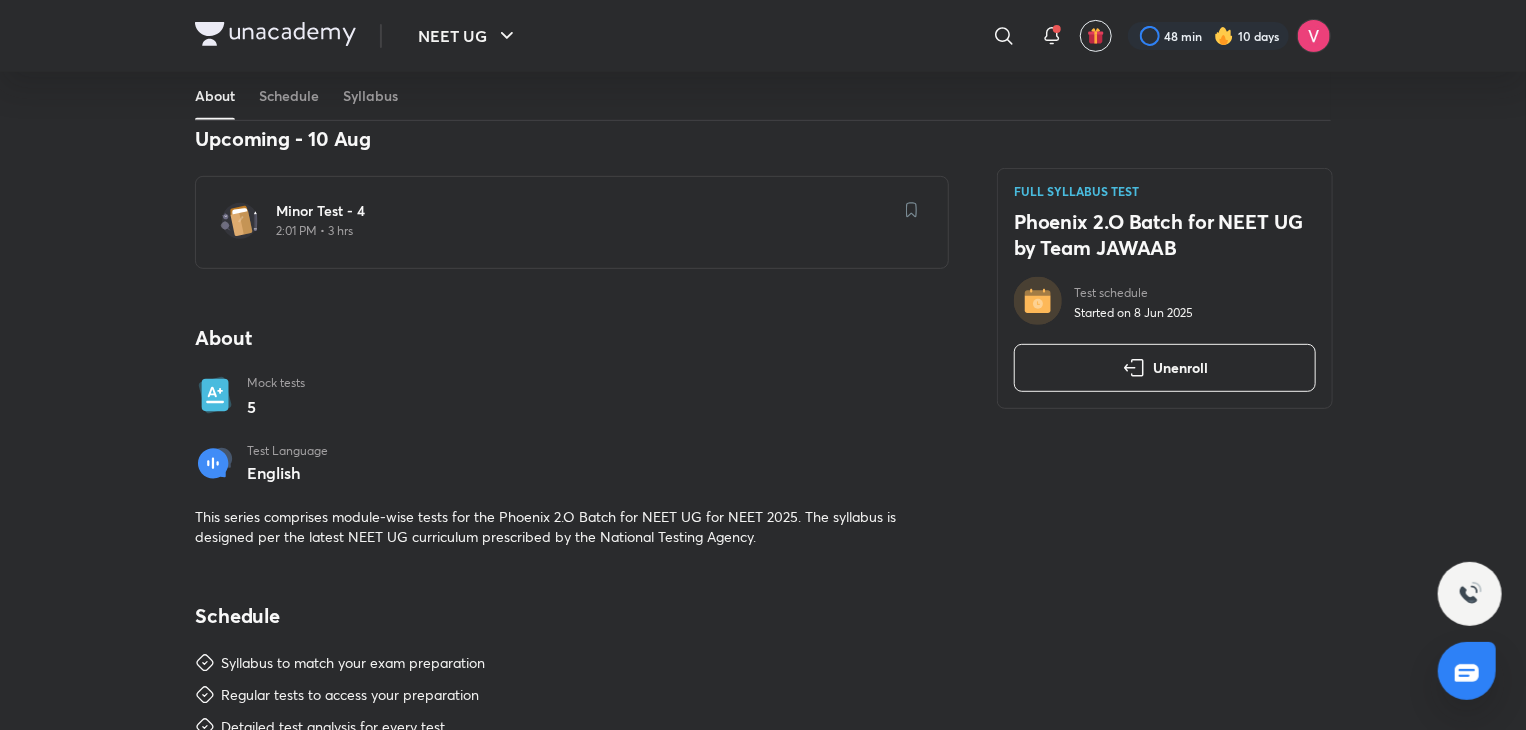 click on "2:01 PM • 3 hrs" at bounding box center [584, 231] 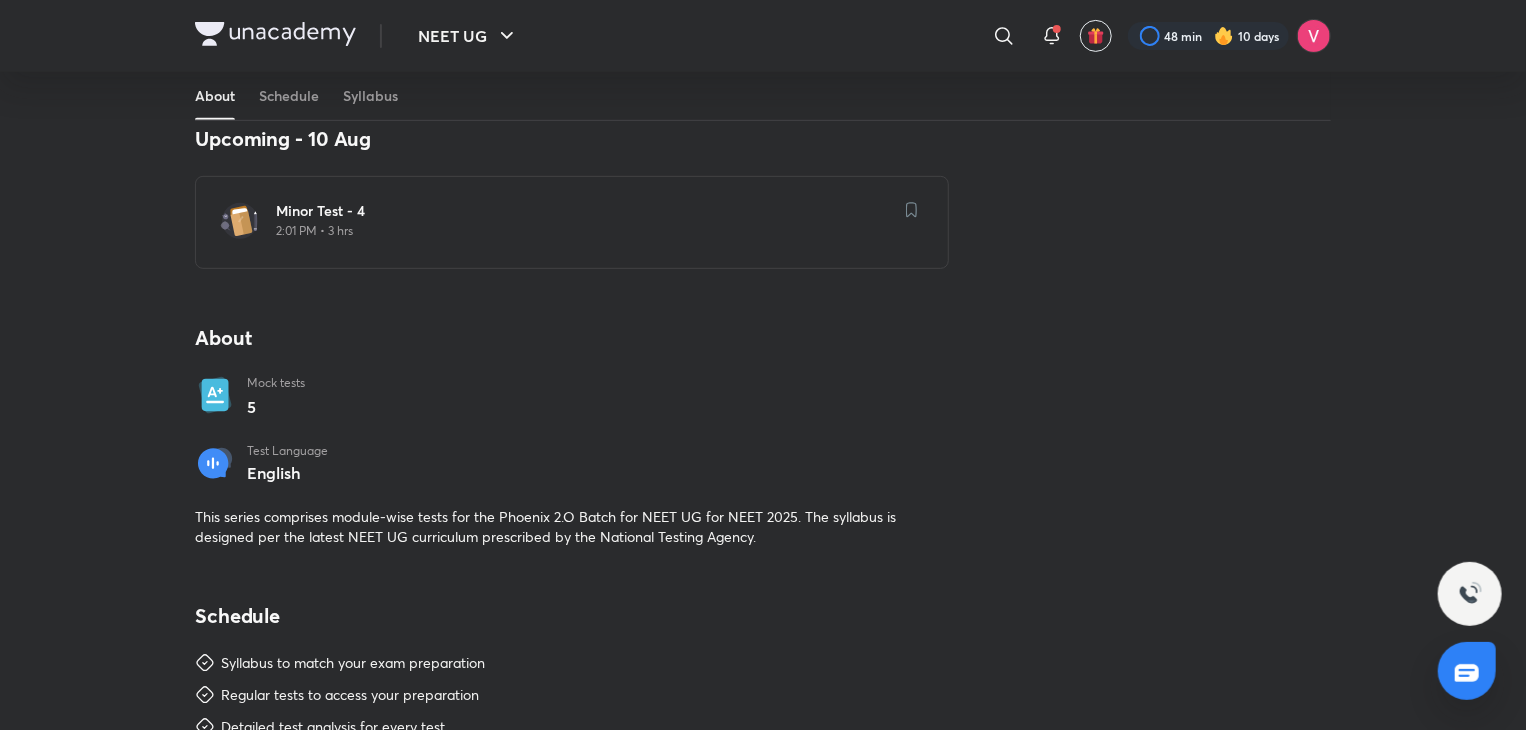 scroll, scrollTop: 0, scrollLeft: 0, axis: both 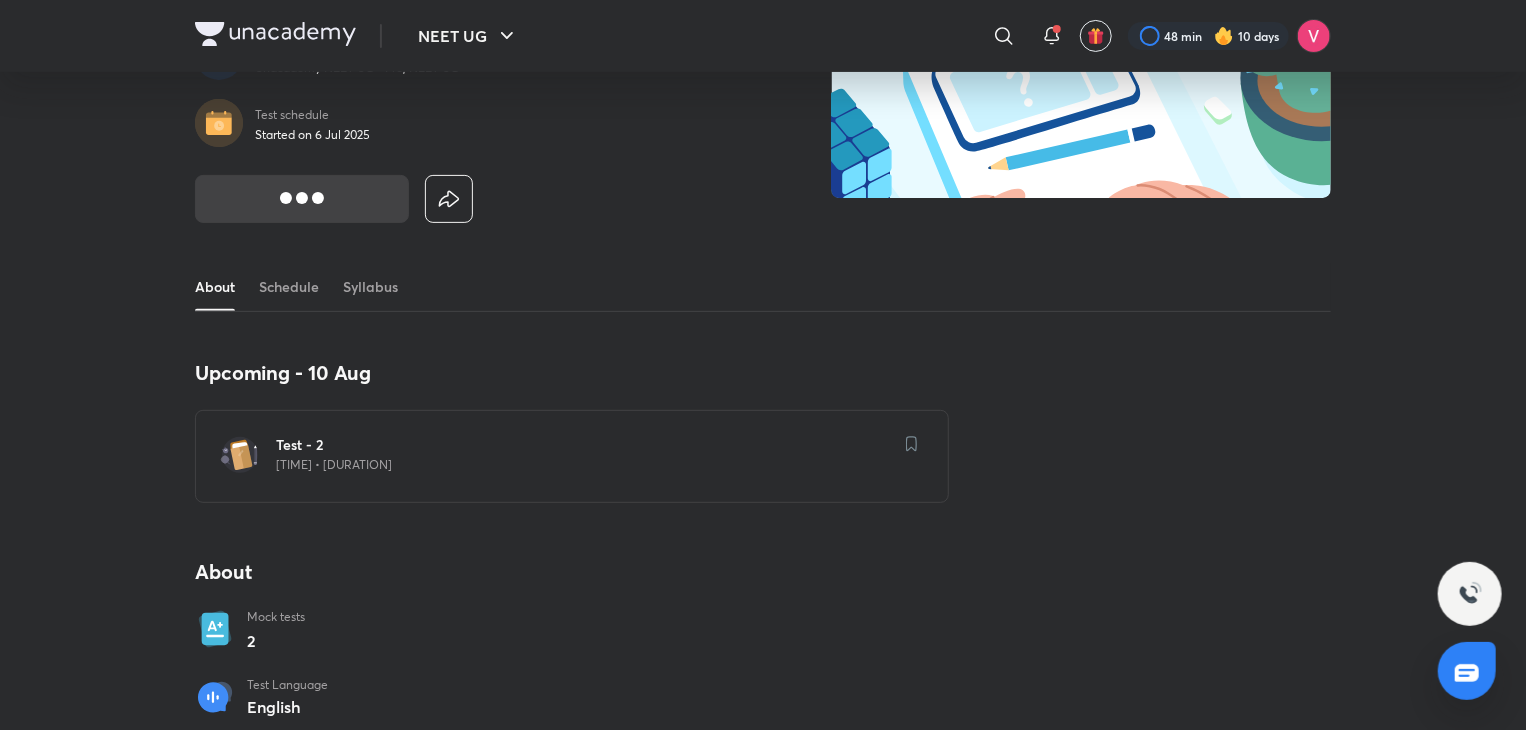 click on "Test - 2" at bounding box center (584, 445) 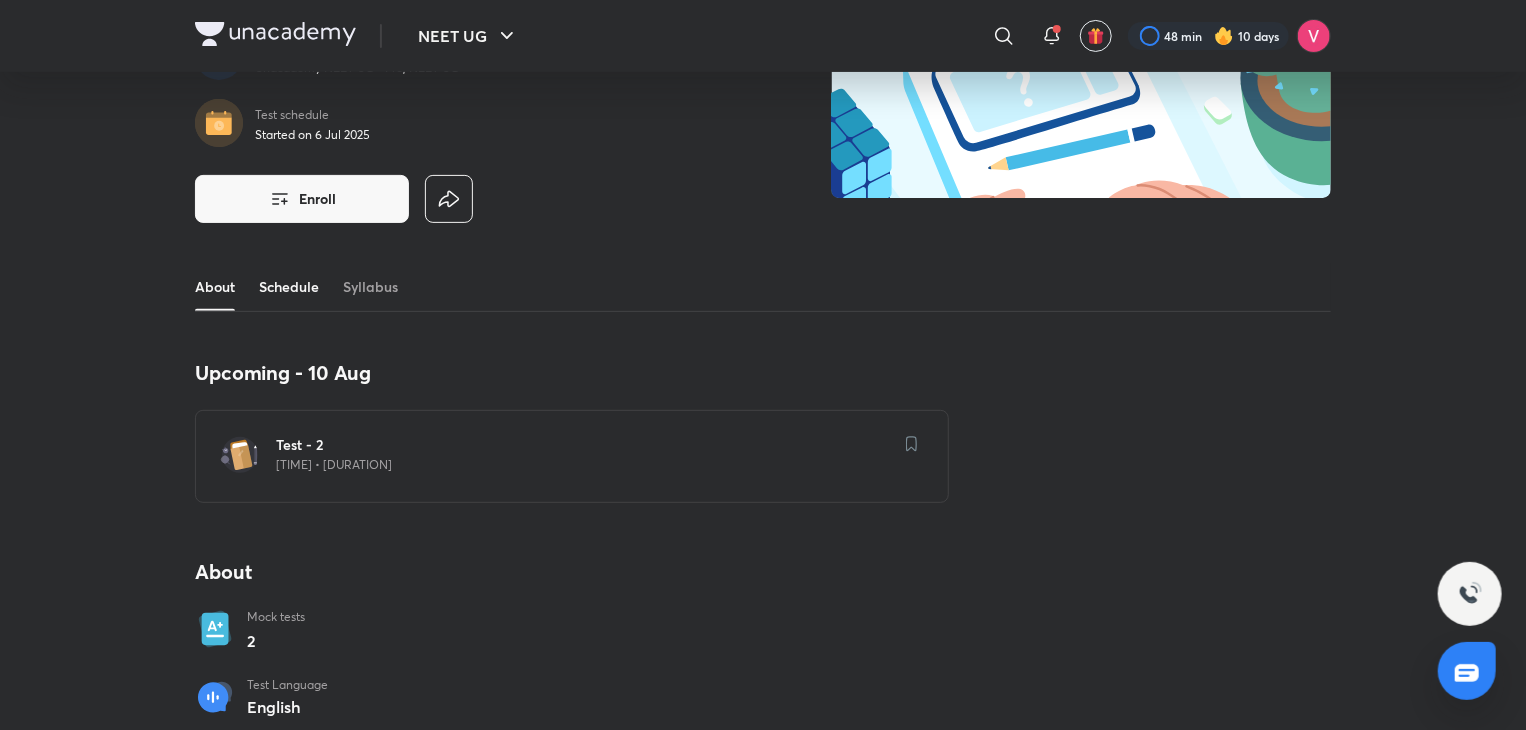 scroll, scrollTop: 0, scrollLeft: 0, axis: both 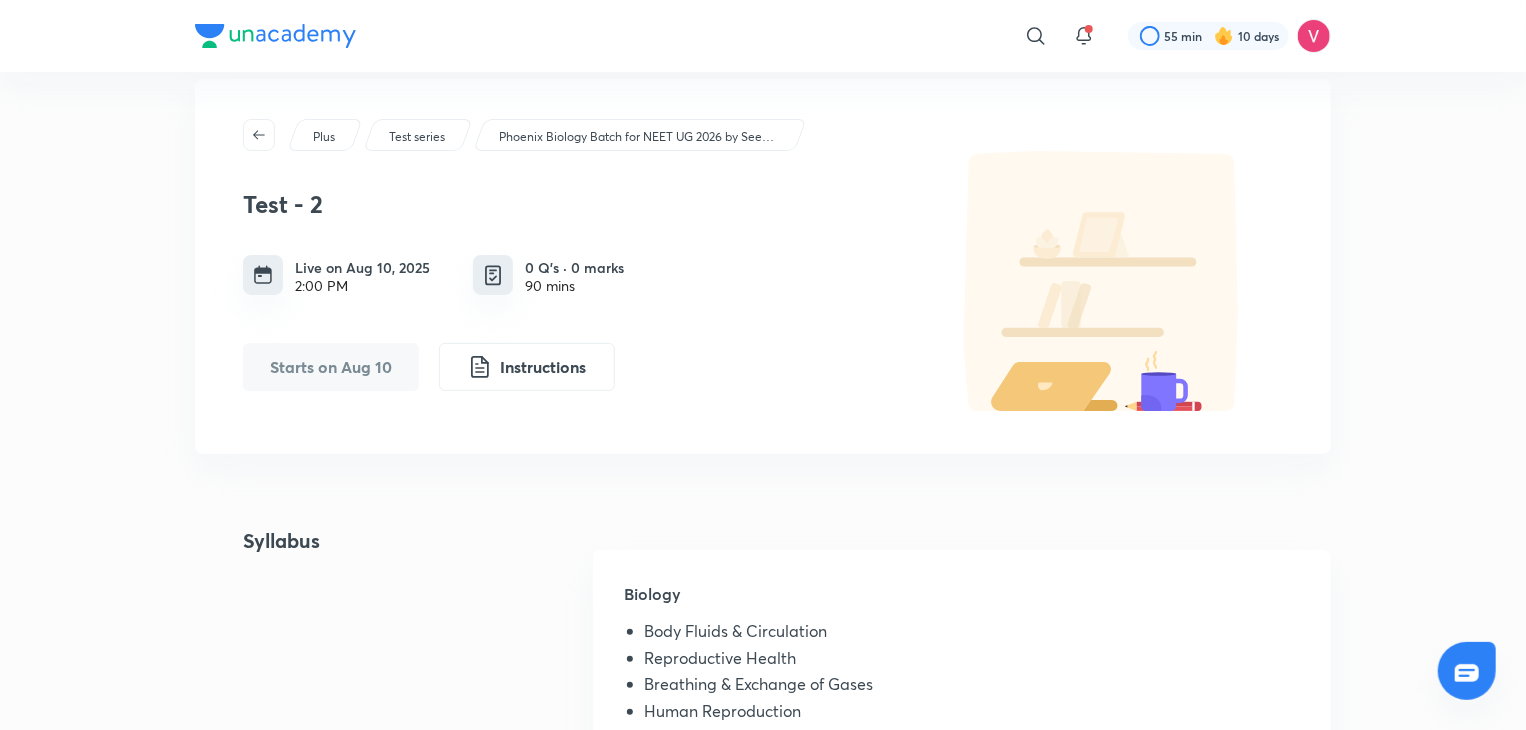 drag, startPoint x: 1535, startPoint y: 215, endPoint x: 1529, endPoint y: 405, distance: 190.09471 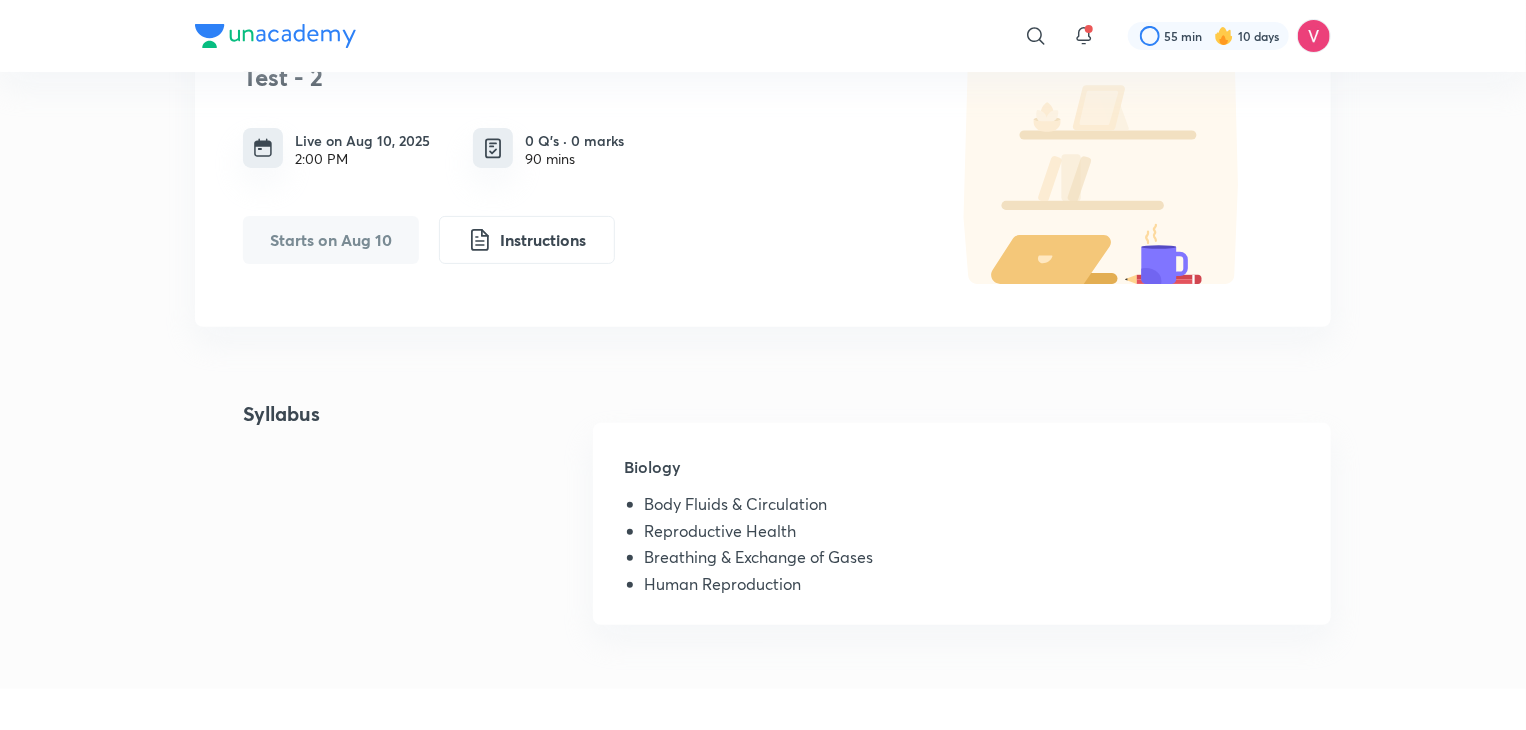 scroll, scrollTop: 144, scrollLeft: 0, axis: vertical 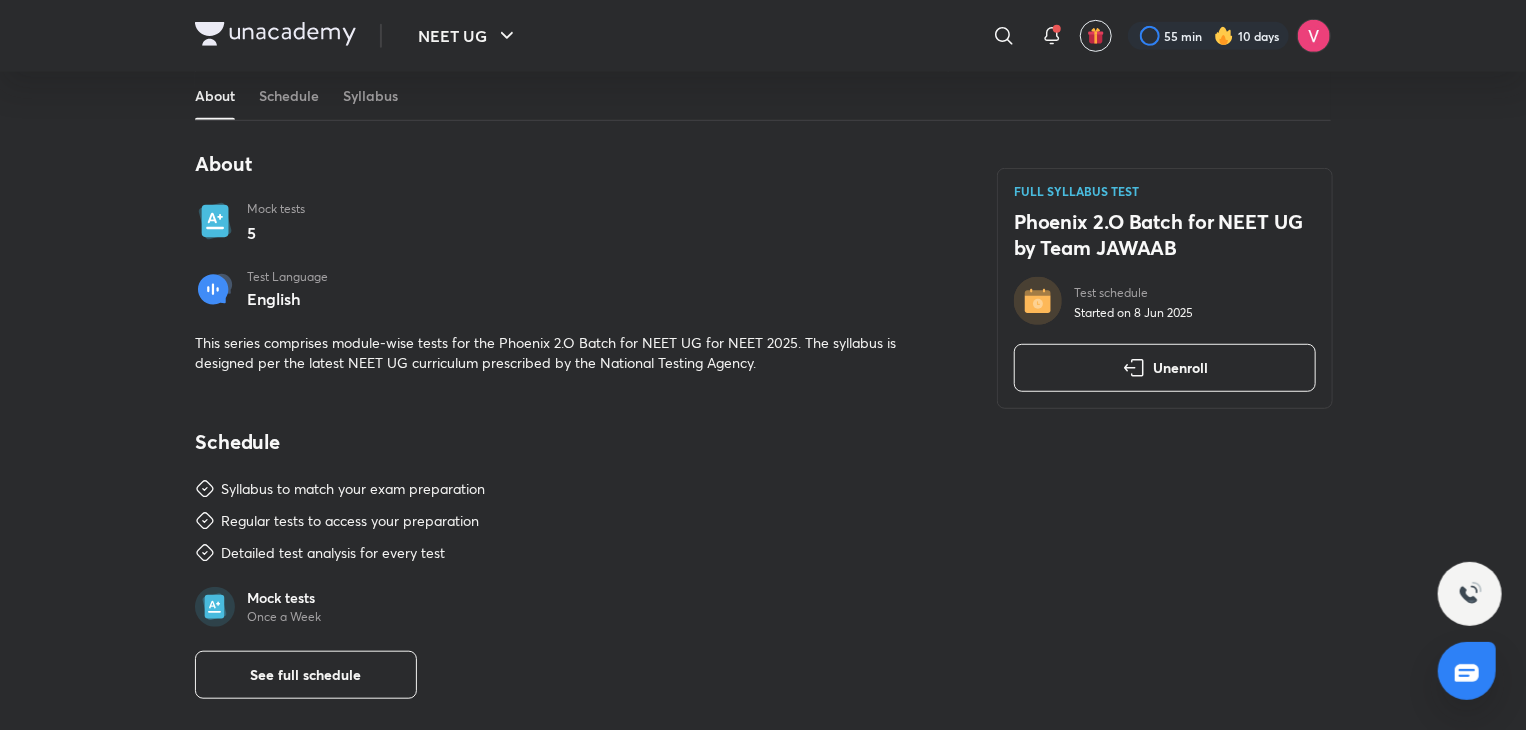 click on "NEET UG ​ 55 min 10 days FULL SYLLABUS TEST Phoenix 2.O Batch for NEET UG by Team JAWAAB Test schedule Started on 8 Jun [YEAR] Unenroll About Schedule Syllabus Upcoming - 10 Aug Minor Test - 4 2:01 PM • 3 hrs  About Mock tests 5 Test Language English This series comprises module-wise tests for the Phoenix 2.O Batch for NEET UG for NEET [YEAR]. The syllabus is designed per the latest NEET UG curriculum prescribed by the National Testing Agency. Schedule Syllabus to match your exam preparation Regular tests to access your preparation Detailed test analysis for every test Mock tests Once a Week See full schedule Syllabus Strategy & College Overview Full Syllabus Crash Courses Full Syllabus Biology Full Syllabus Chemistry Full Syllabus Batches and Year Long Courses Full Syllabus Aptitude Full Syllabus Physics Full Syllabus Aptitude (General Maths) Full Syllabus FULL SYLLABUS TEST Phoenix 2.O Batch for NEET UG by Team JAWAAB Test schedule Started on 8 Jun [YEAR] Unenroll Starting your preparation? Company About us" at bounding box center [763, 636] 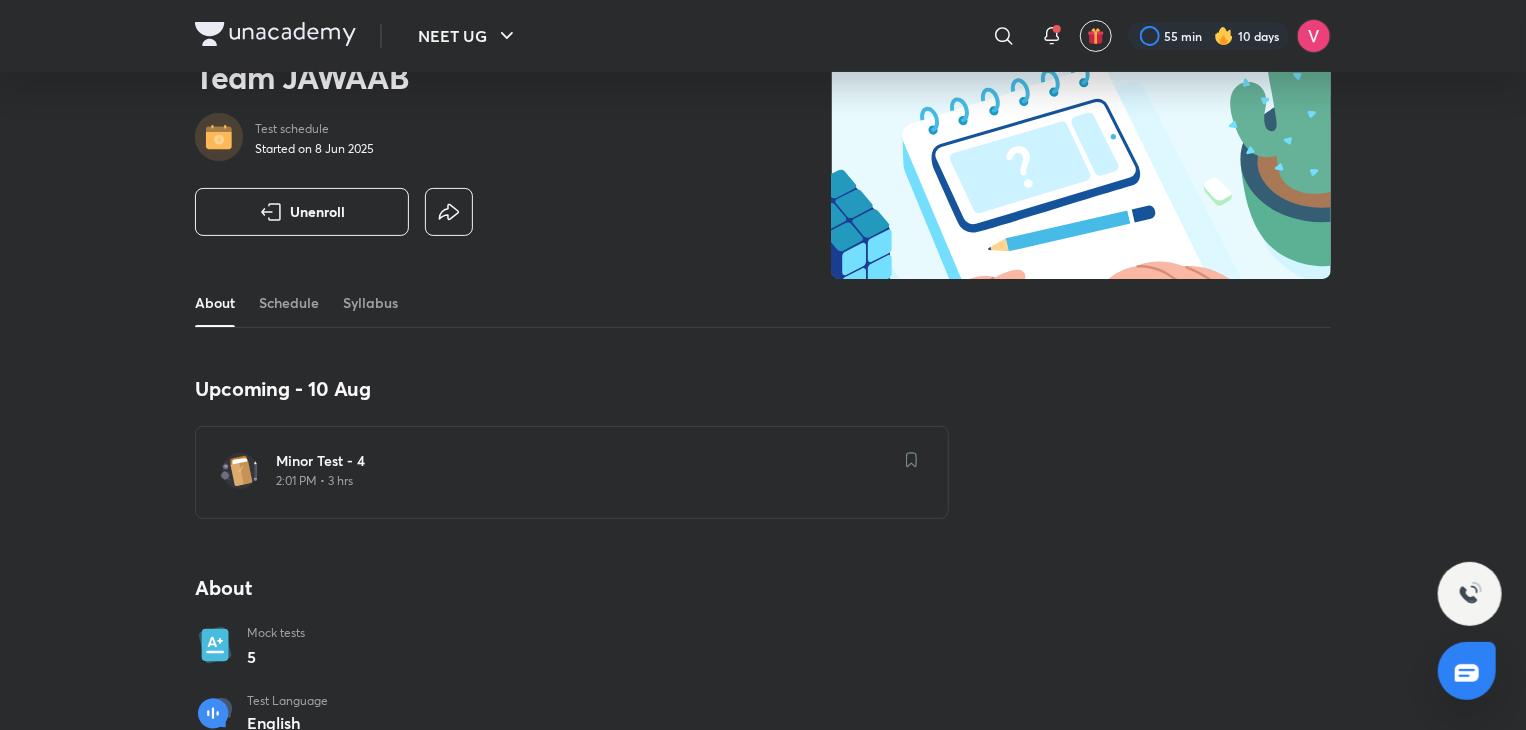 scroll, scrollTop: 0, scrollLeft: 0, axis: both 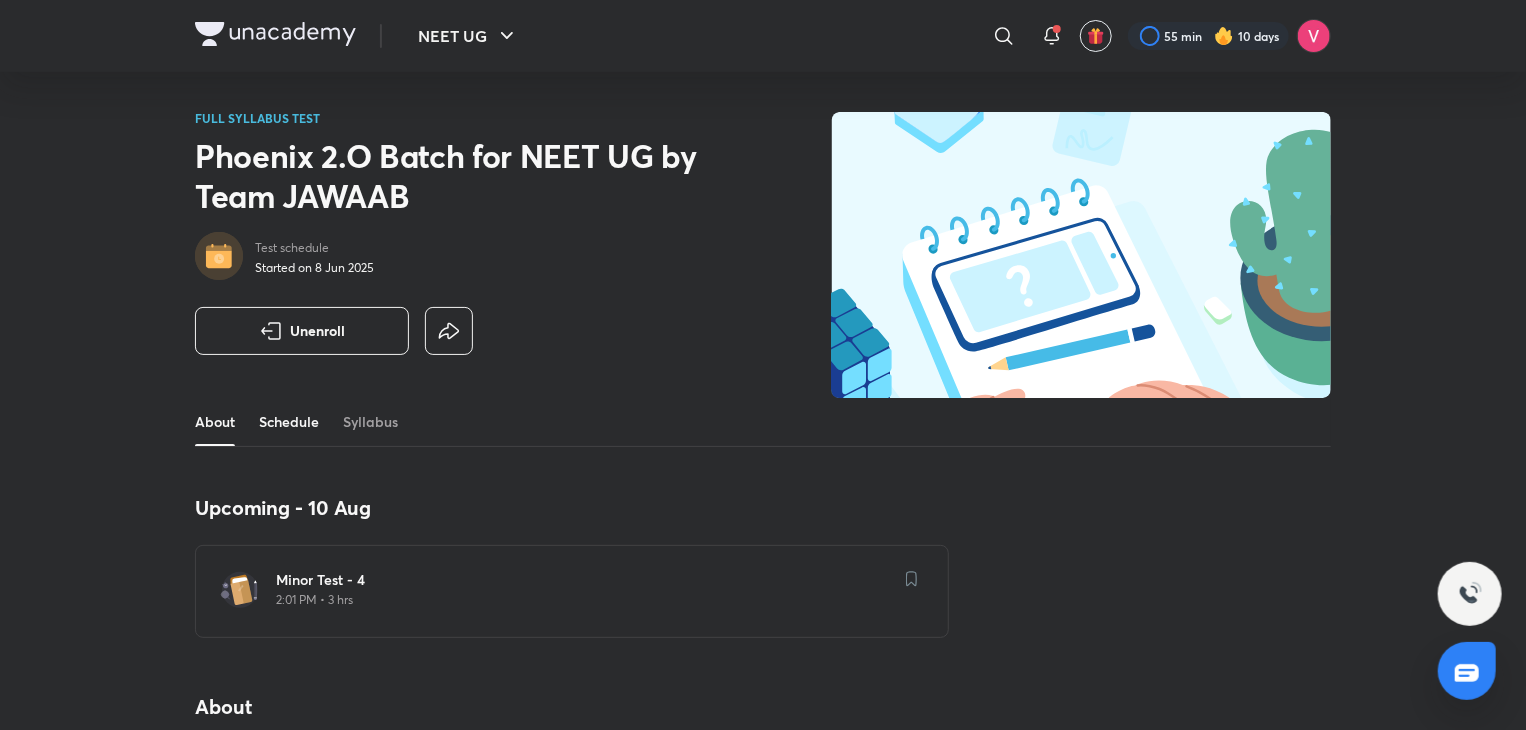 click on "Schedule" at bounding box center (289, 422) 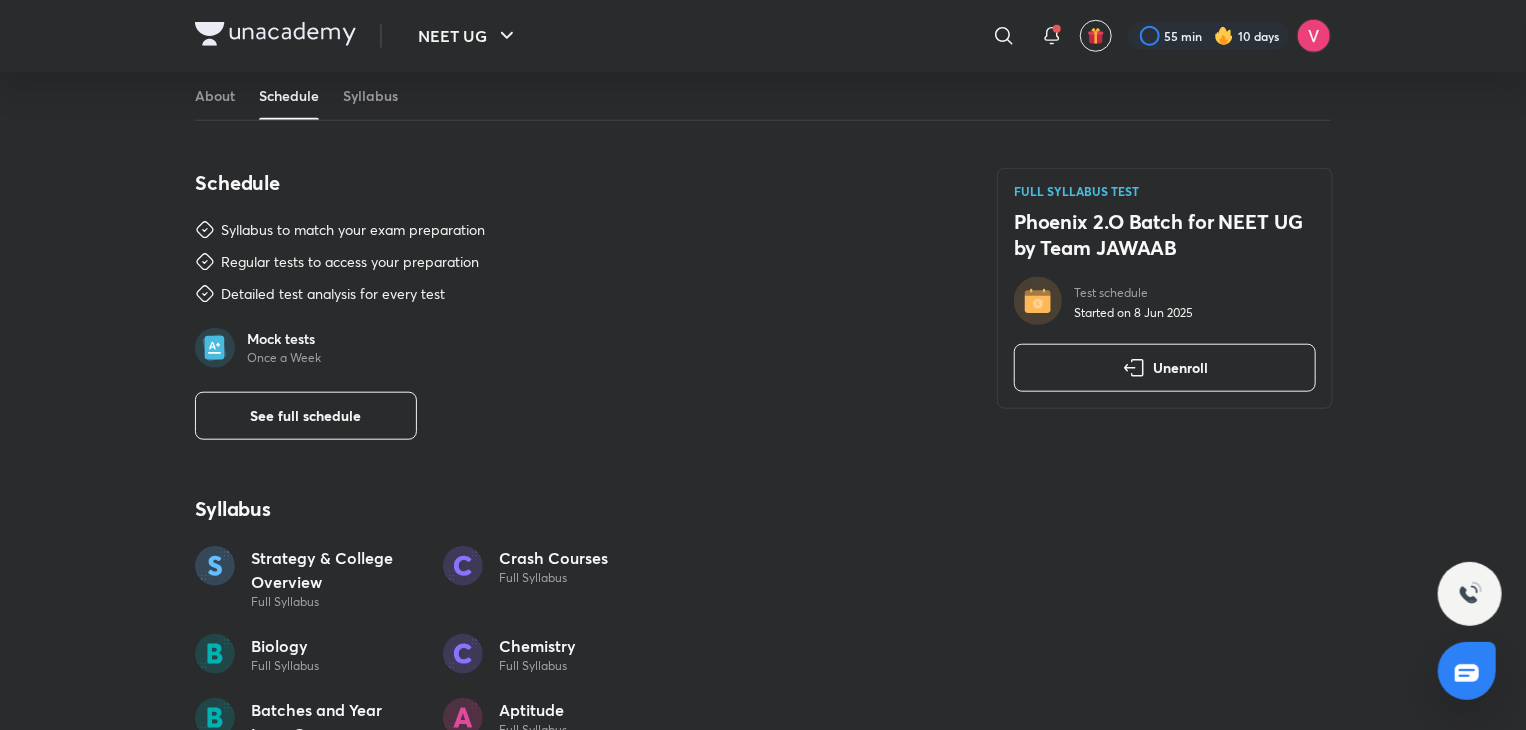 scroll, scrollTop: 831, scrollLeft: 0, axis: vertical 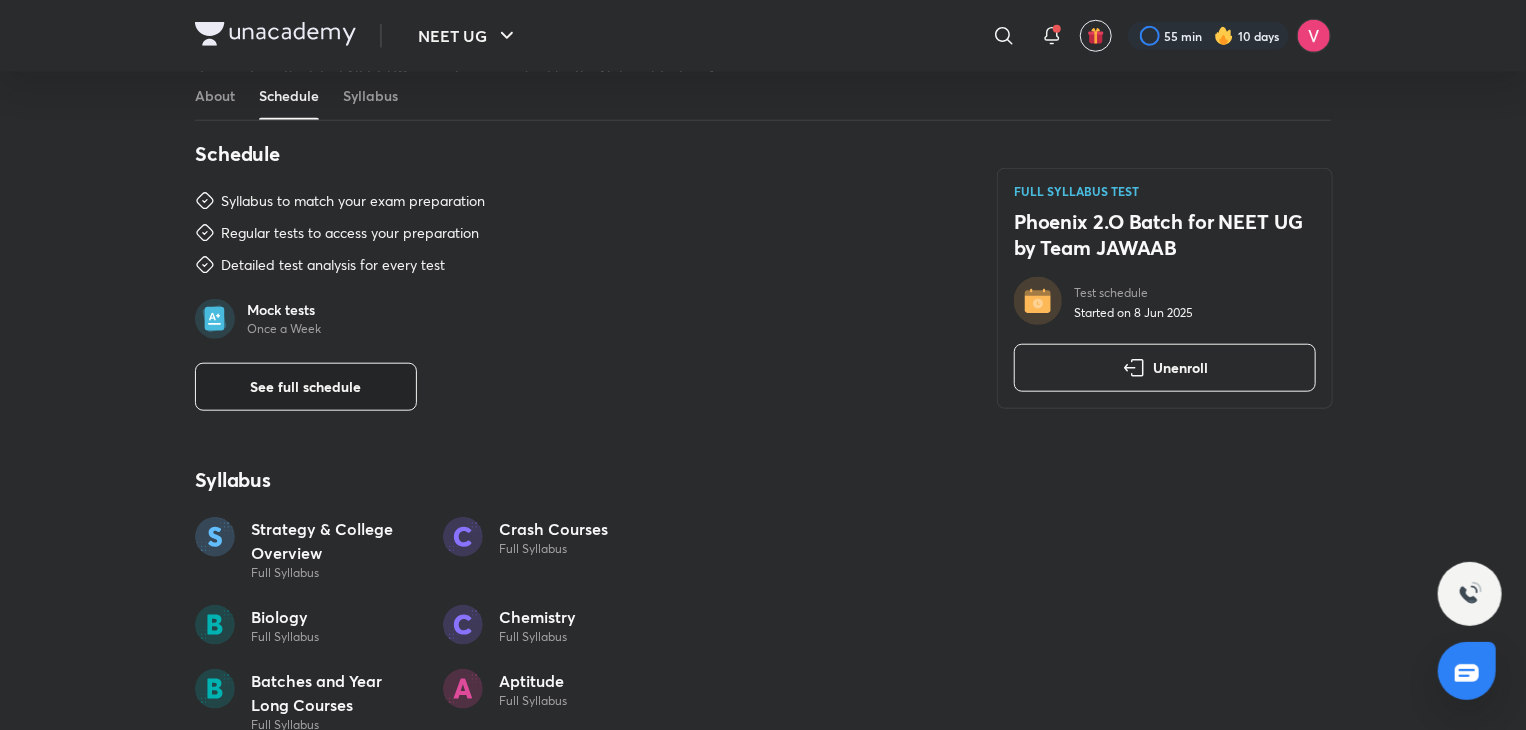click on "See full schedule" at bounding box center (306, 387) 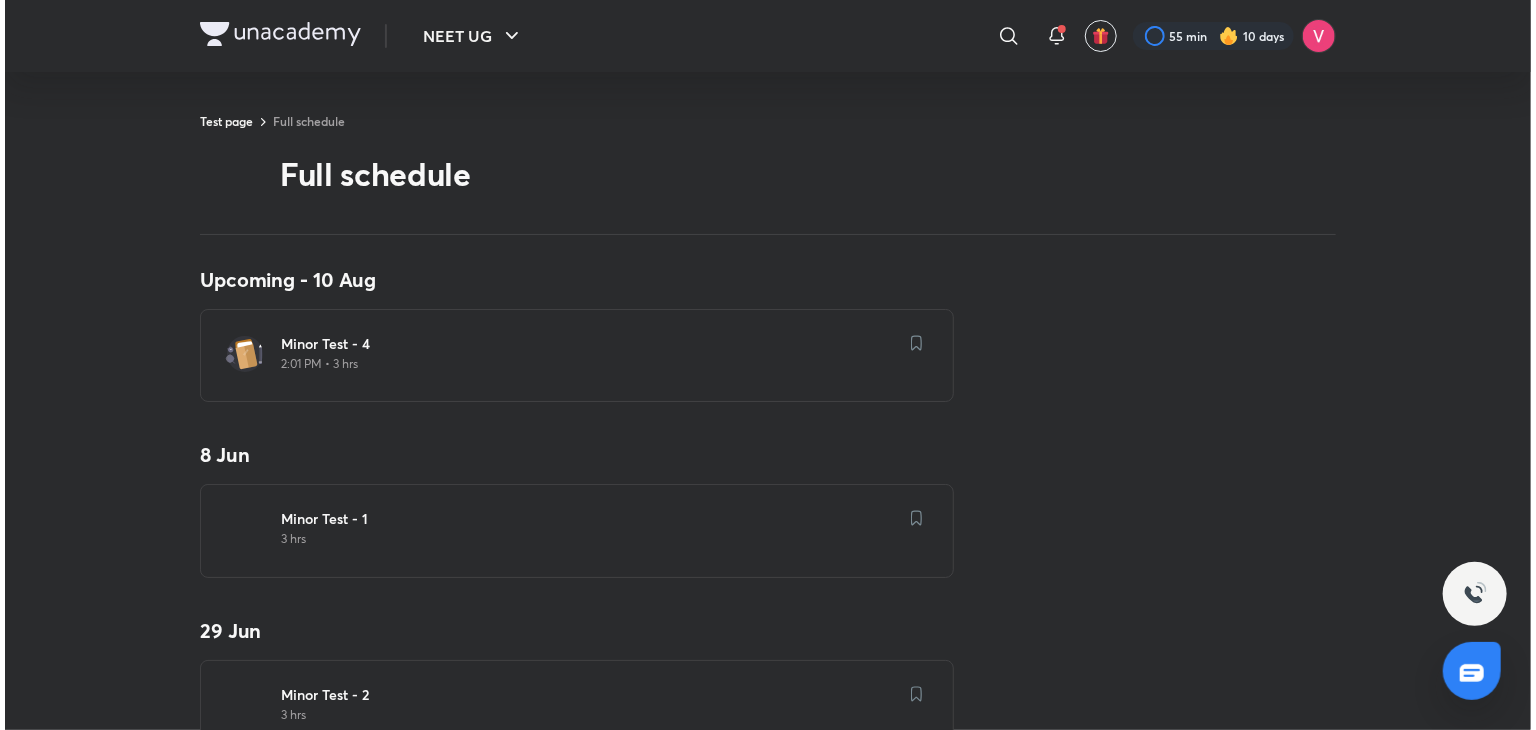 scroll, scrollTop: 0, scrollLeft: 0, axis: both 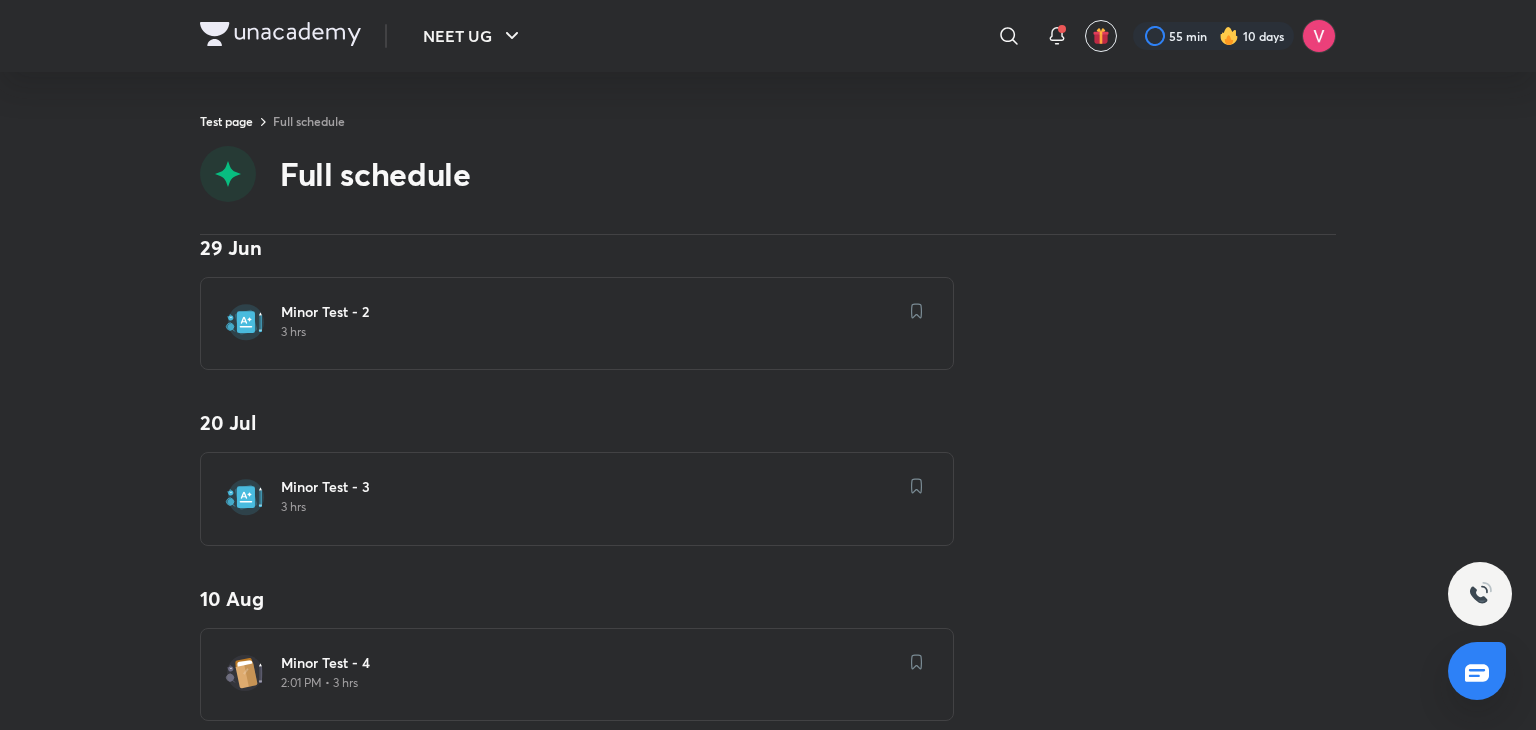 click on "Minor Test - 3" at bounding box center [589, 487] 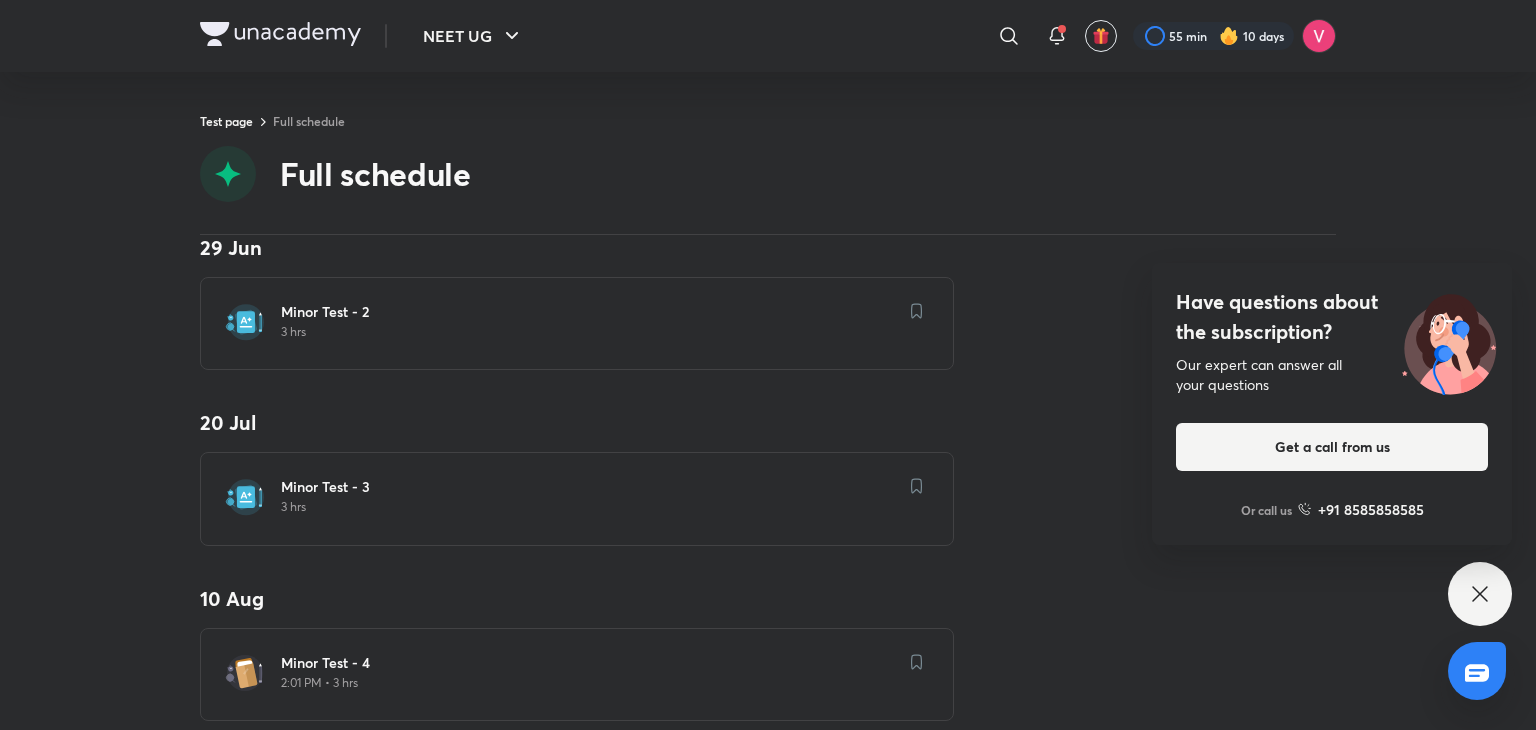 click on "Have questions about the subscription? Our expert can answer all your questions Get a call from us Or call us +91 8585858585" at bounding box center (1480, 594) 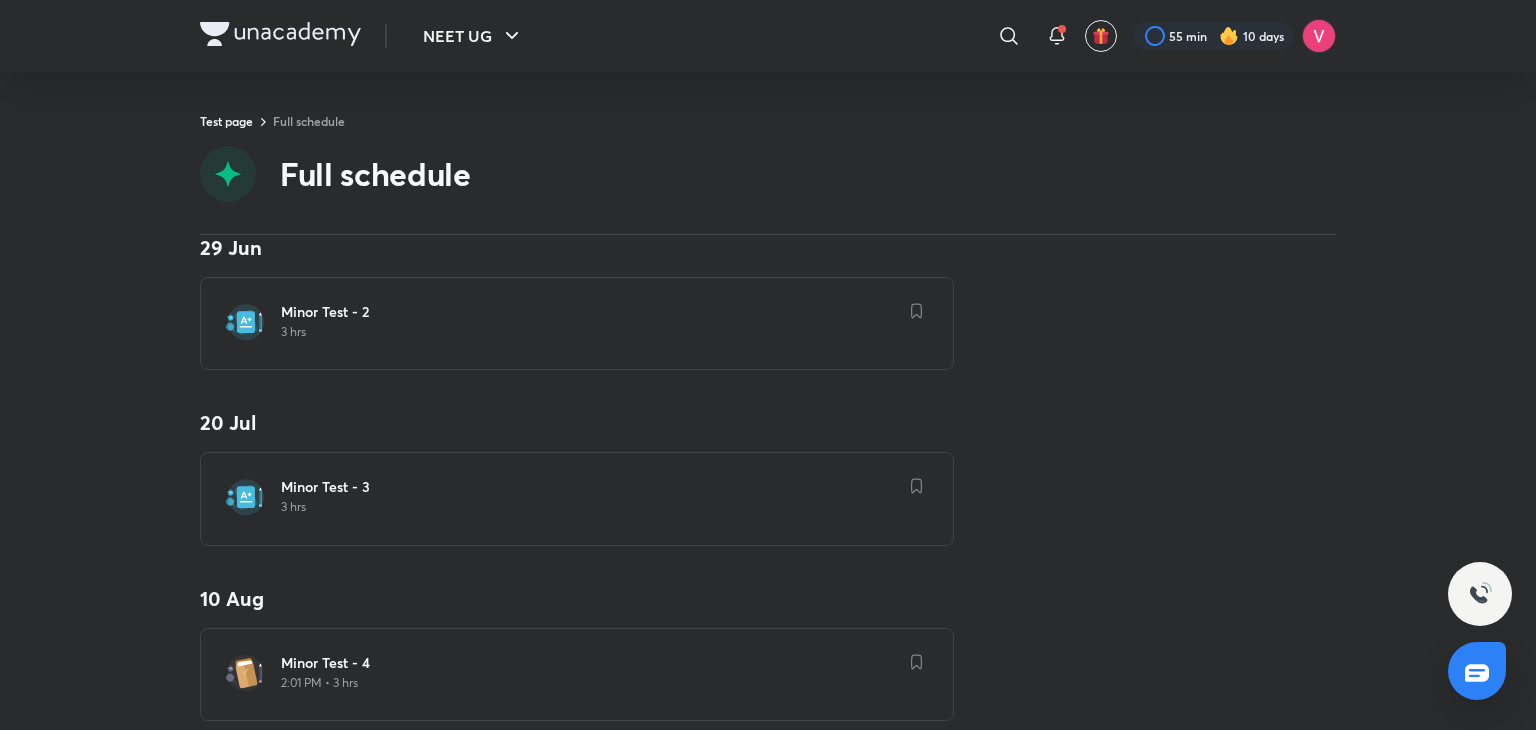 click on "Minor Test - 3" at bounding box center (589, 487) 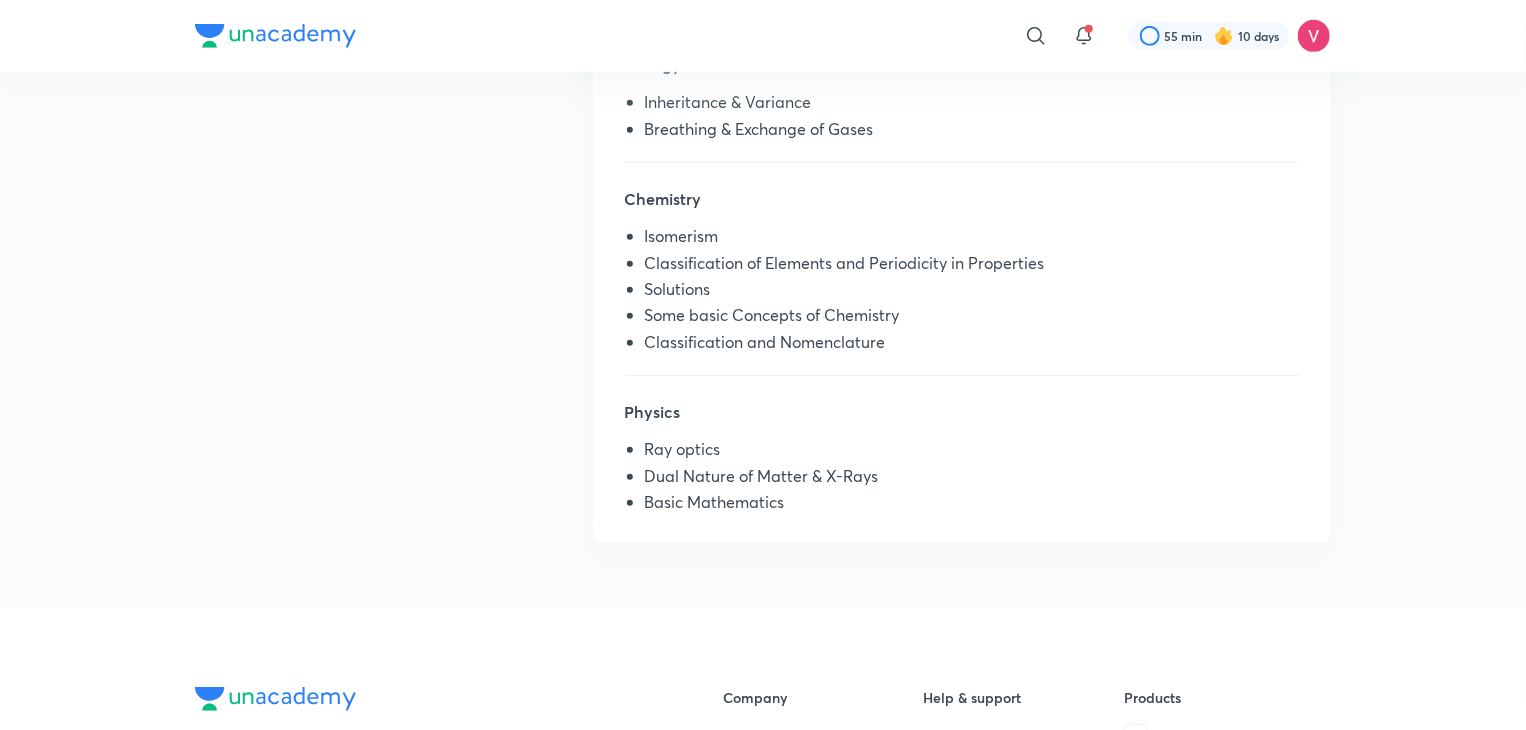 scroll, scrollTop: 0, scrollLeft: 0, axis: both 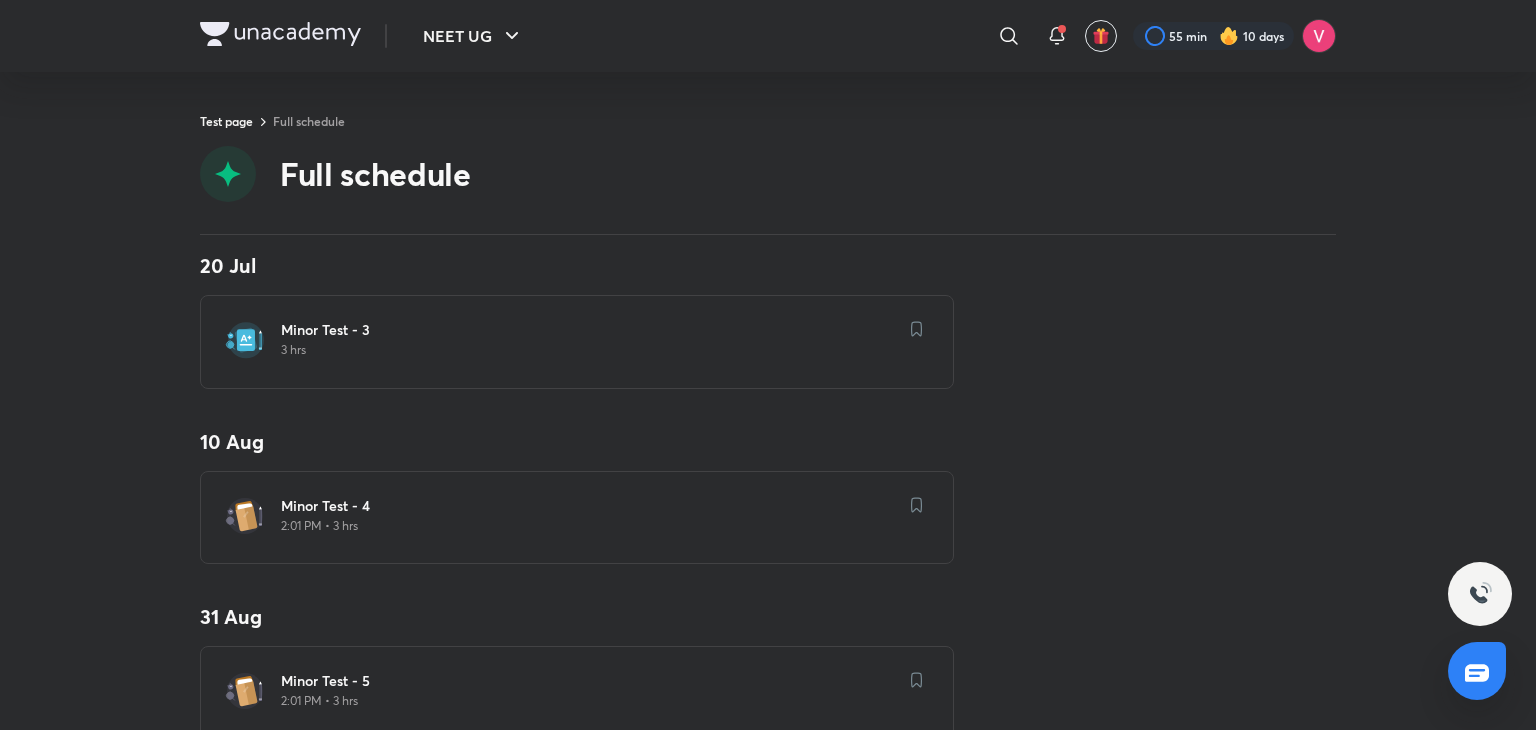drag, startPoint x: 242, startPoint y: 485, endPoint x: 257, endPoint y: 491, distance: 16.155495 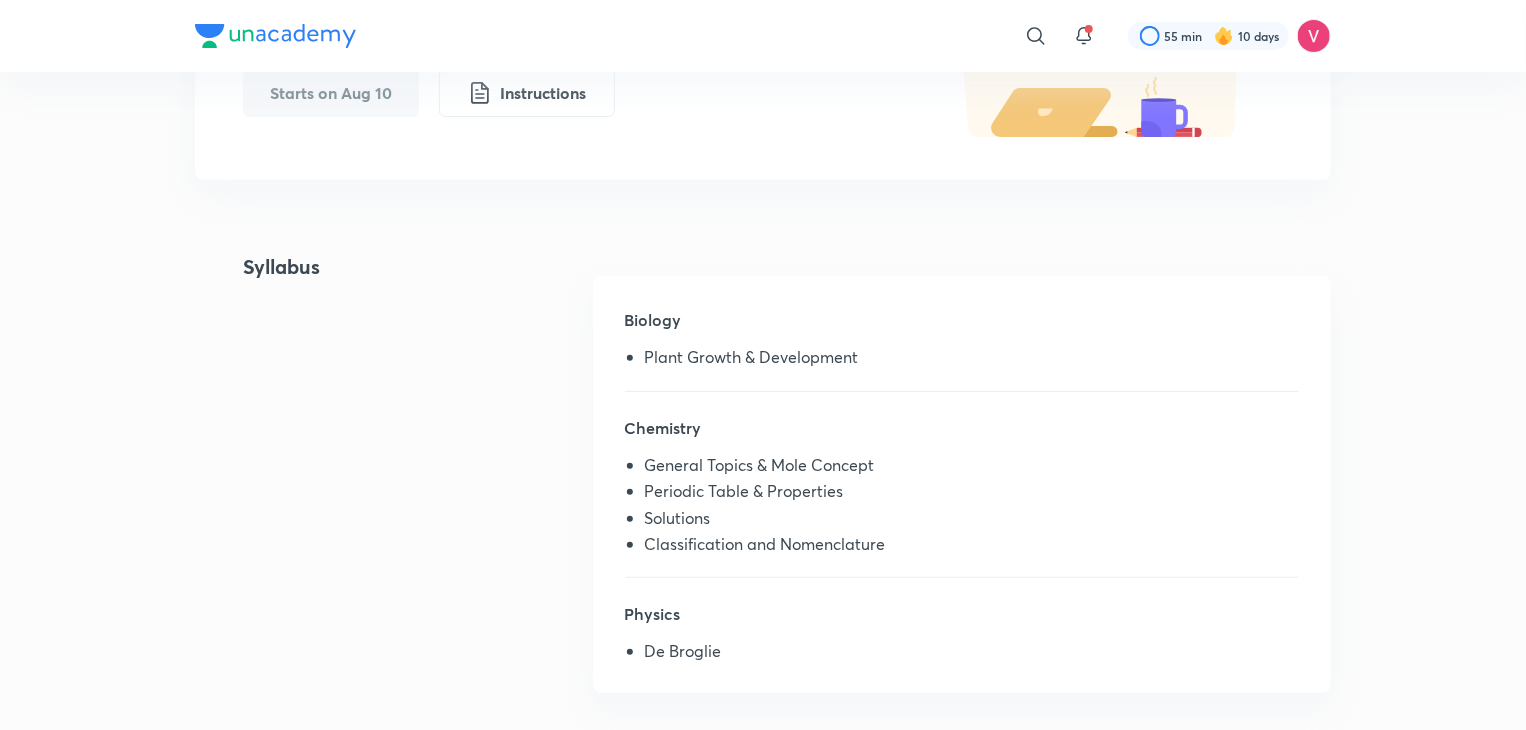 scroll, scrollTop: 309, scrollLeft: 0, axis: vertical 